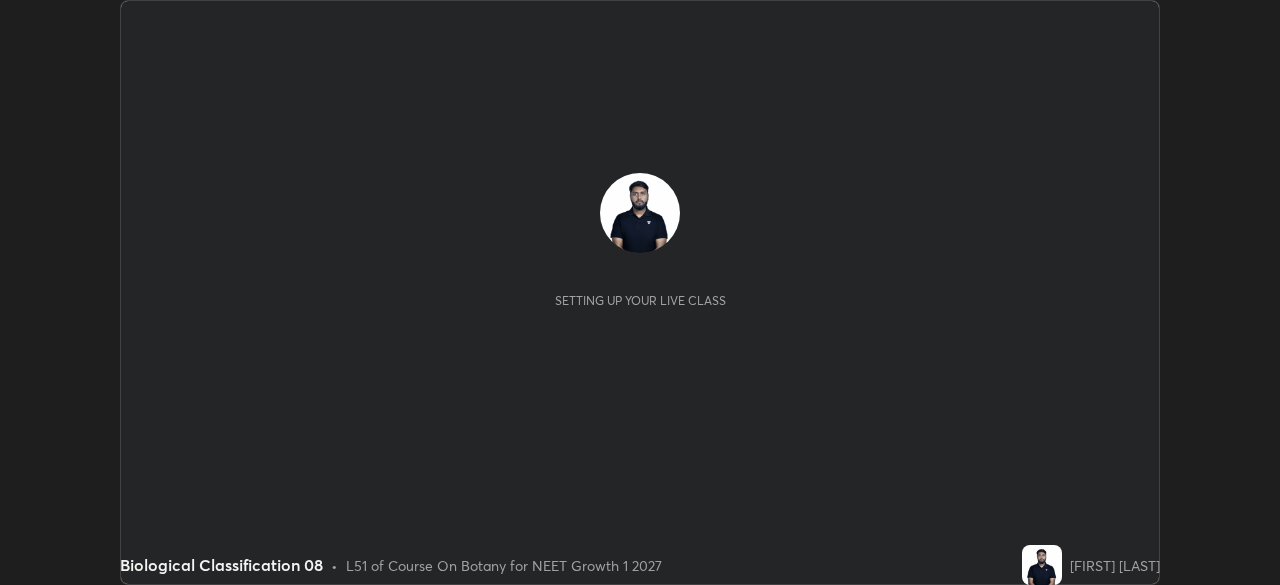 scroll, scrollTop: 0, scrollLeft: 0, axis: both 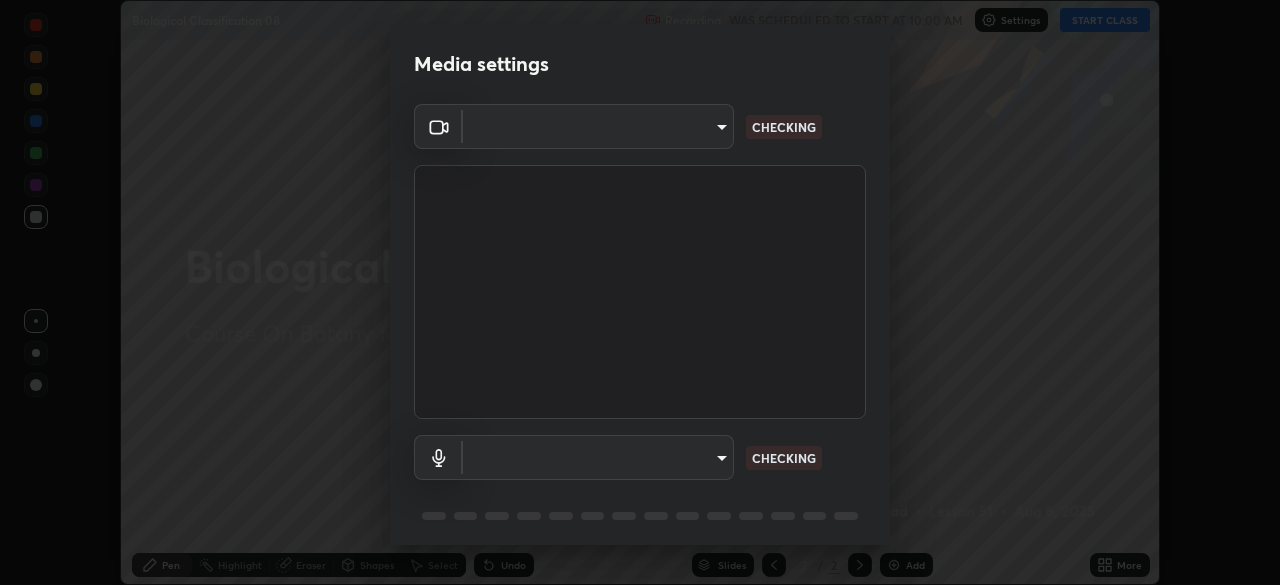 type on "646e766041115afe775193d65f058929323c5316c5d1d13a2c8912e529581f74" 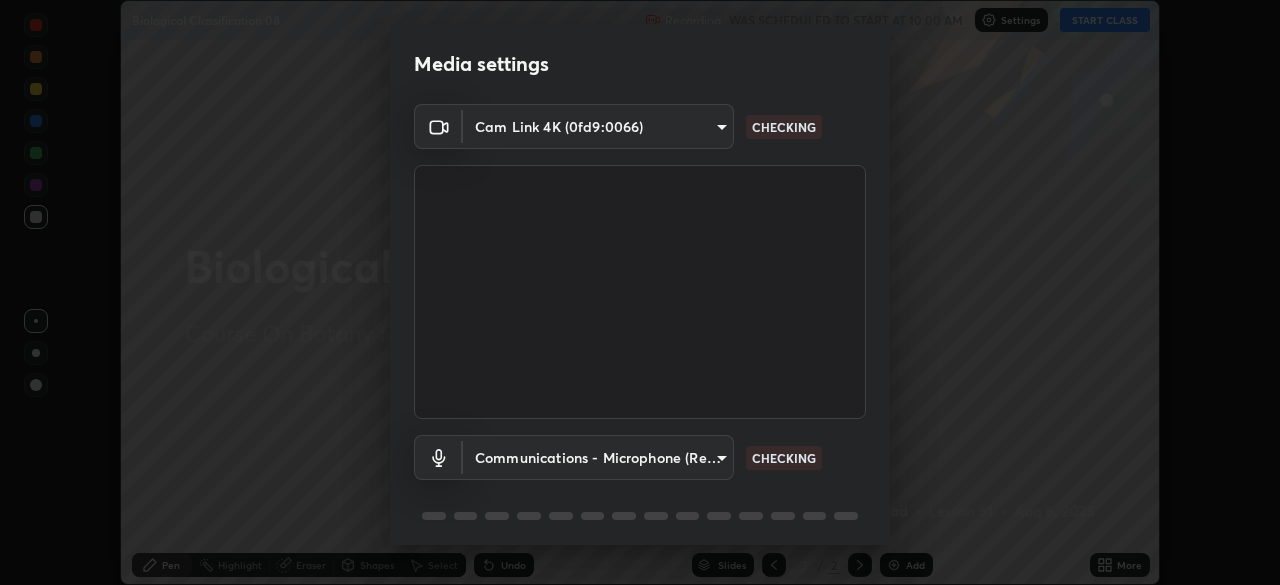 scroll, scrollTop: 71, scrollLeft: 0, axis: vertical 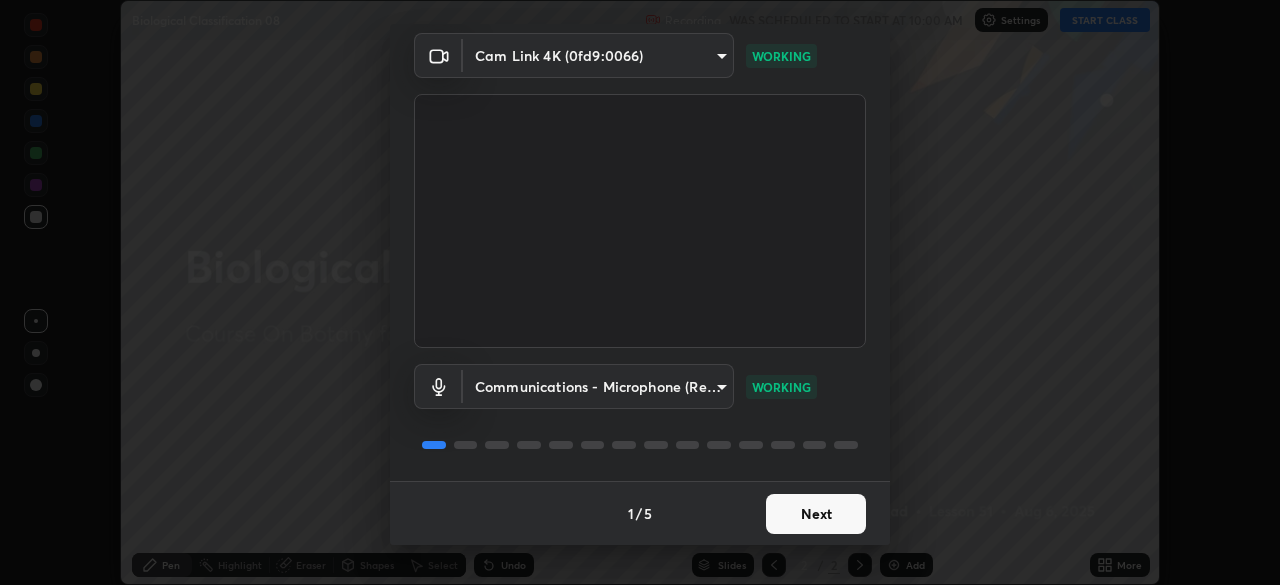 click on "Next" at bounding box center (816, 514) 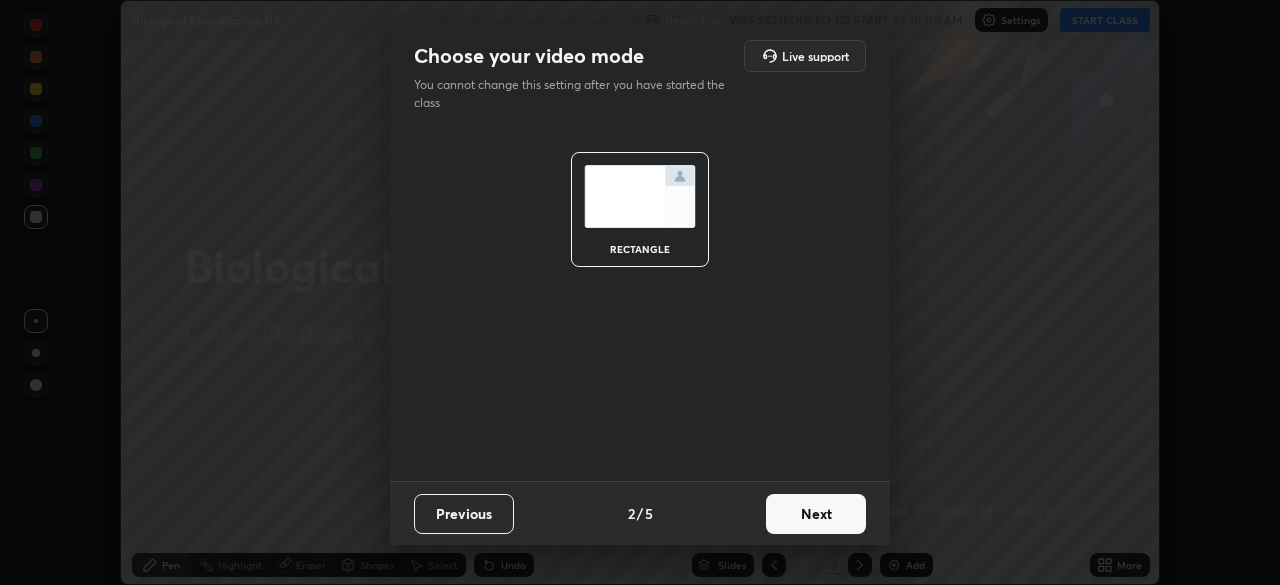scroll, scrollTop: 0, scrollLeft: 0, axis: both 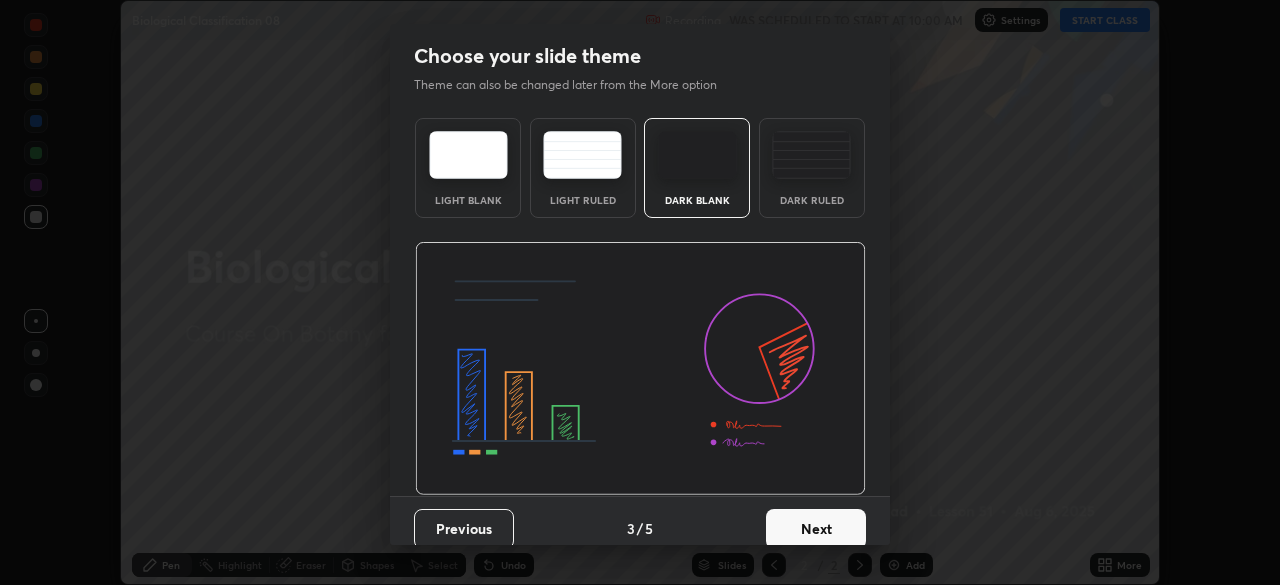 click on "Next" at bounding box center (816, 529) 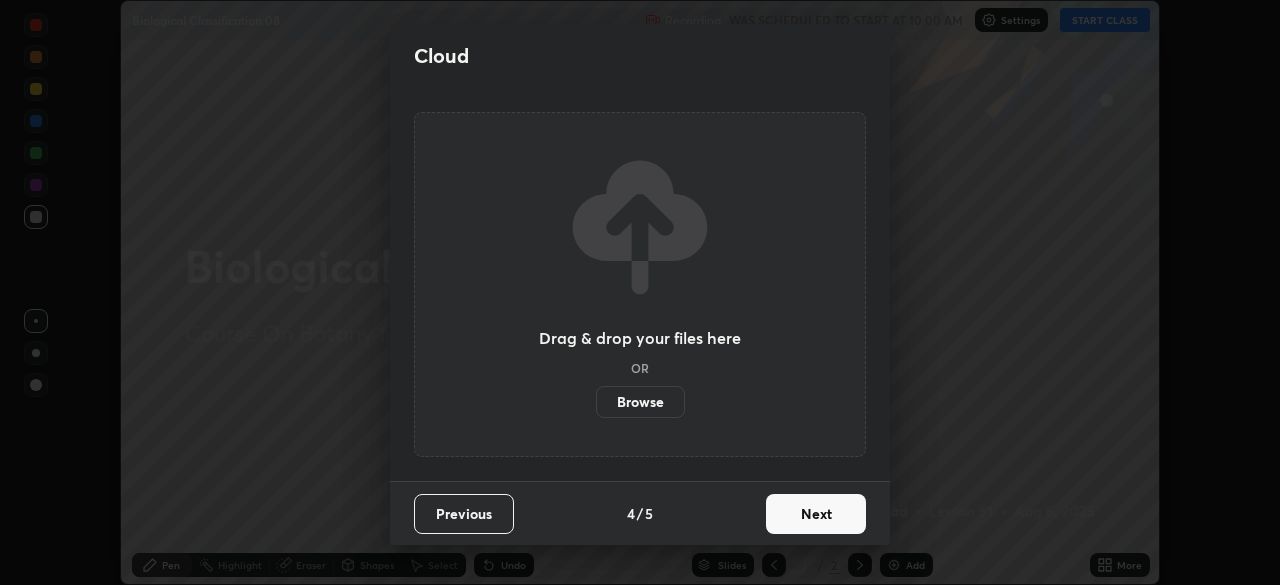 click on "Next" at bounding box center (816, 514) 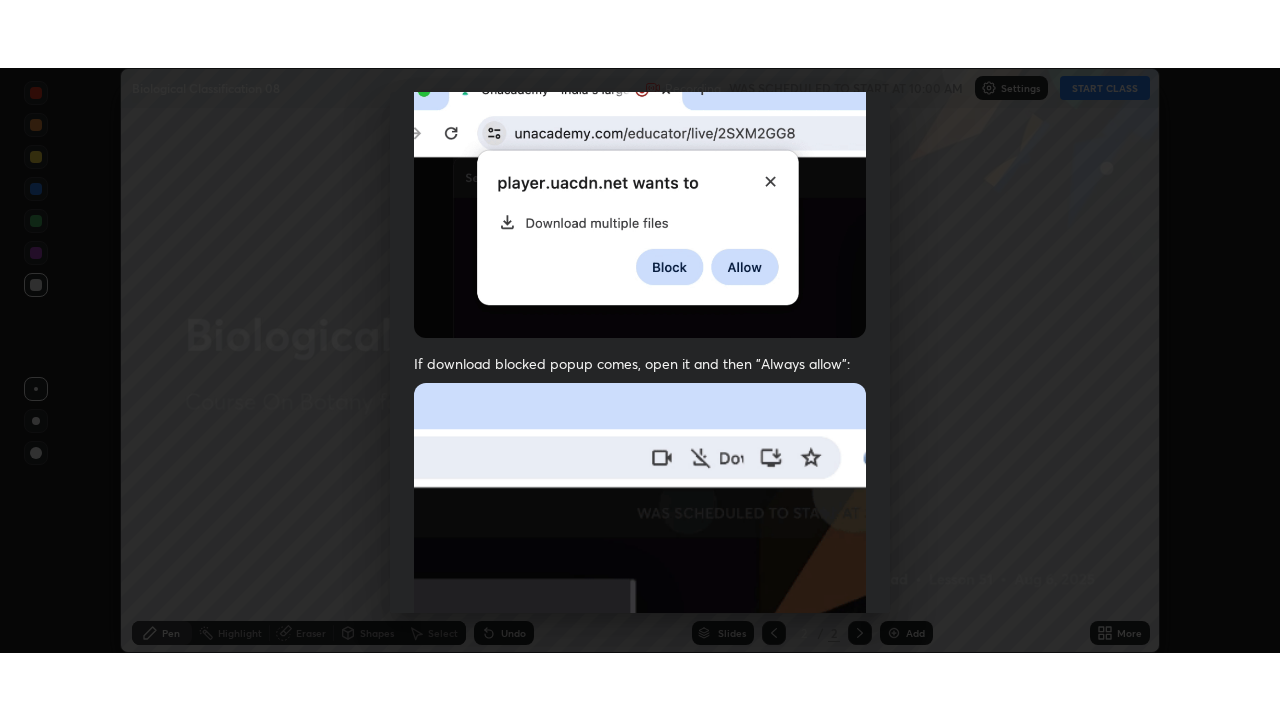 scroll, scrollTop: 479, scrollLeft: 0, axis: vertical 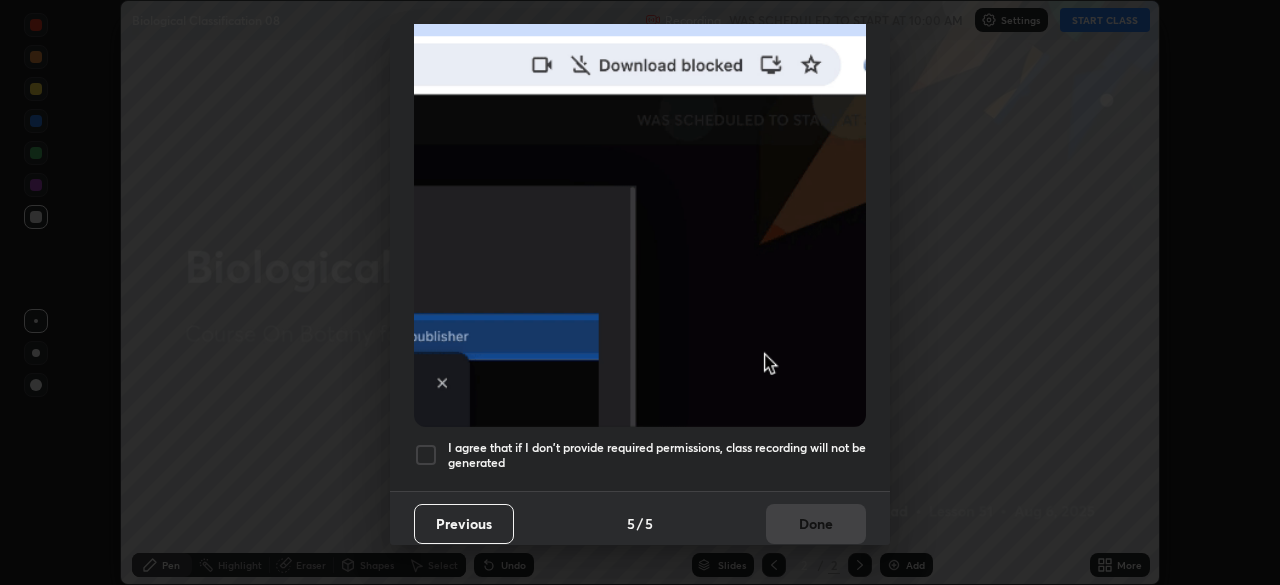 click on "I agree that if I don't provide required permissions, class recording will not be generated" at bounding box center (640, 455) 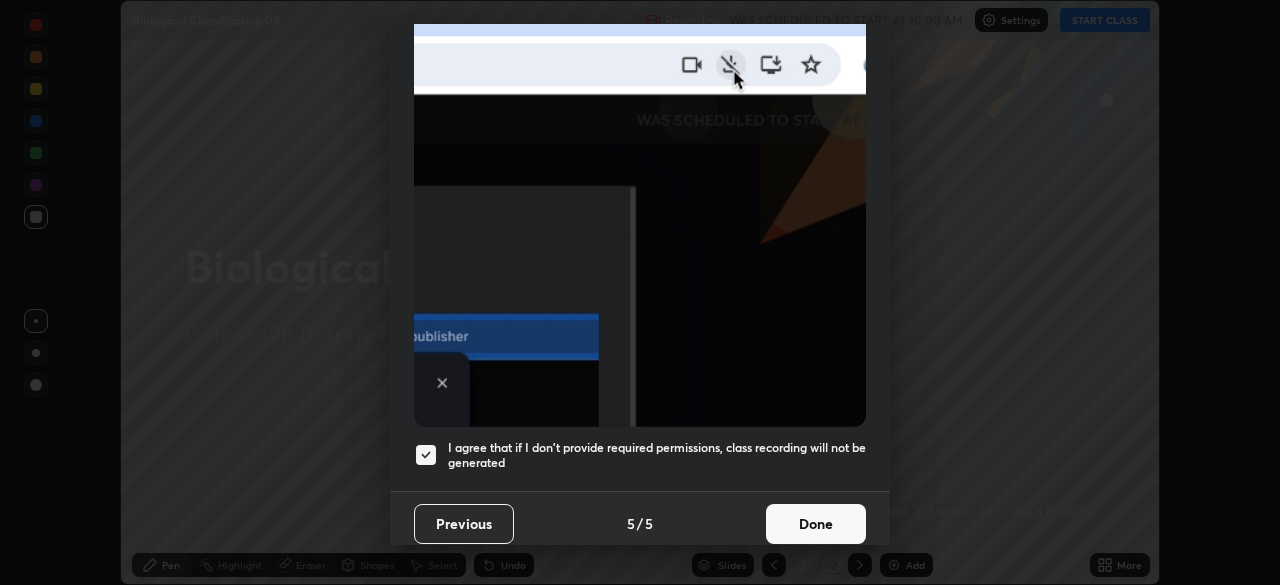 click on "Done" at bounding box center (816, 524) 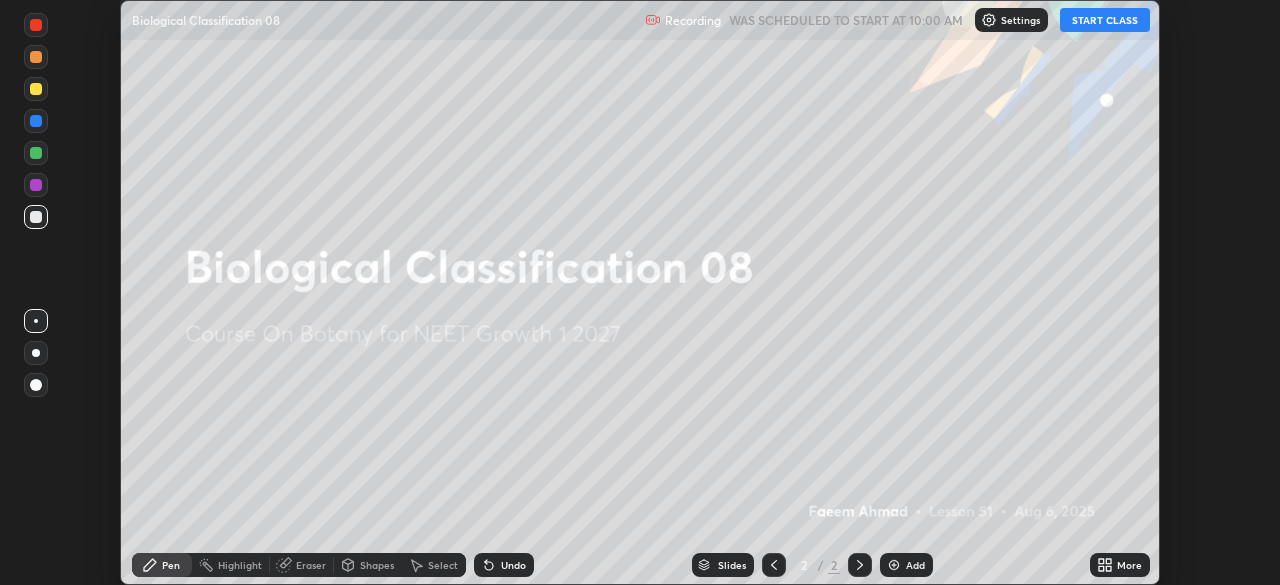 click on "START CLASS" at bounding box center [1105, 20] 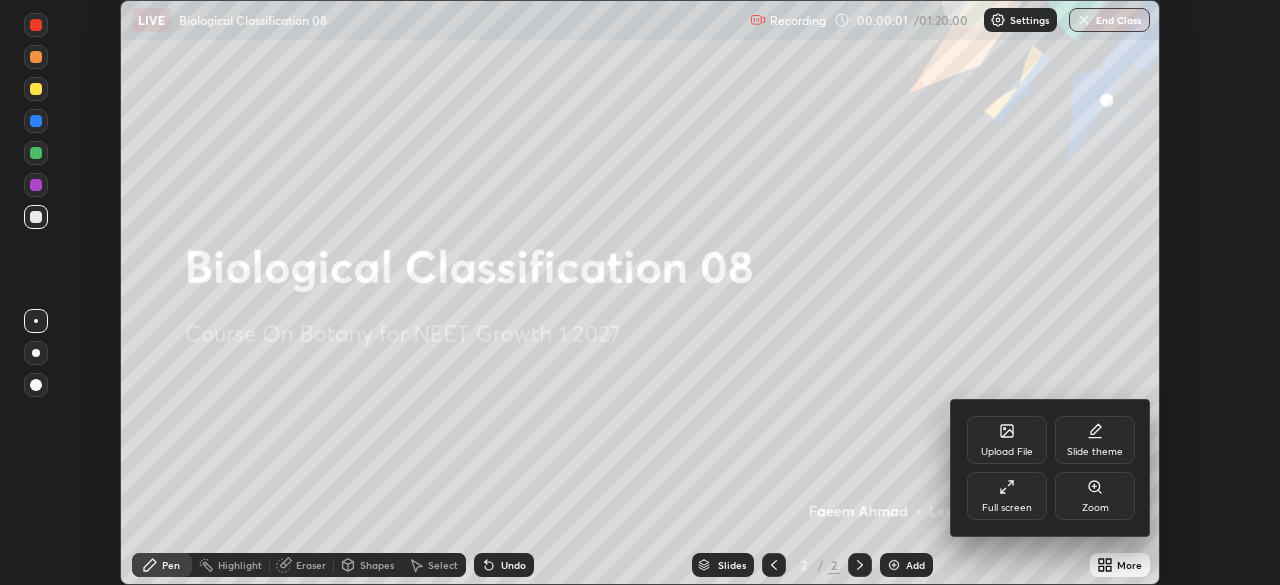click on "Full screen" at bounding box center (1007, 508) 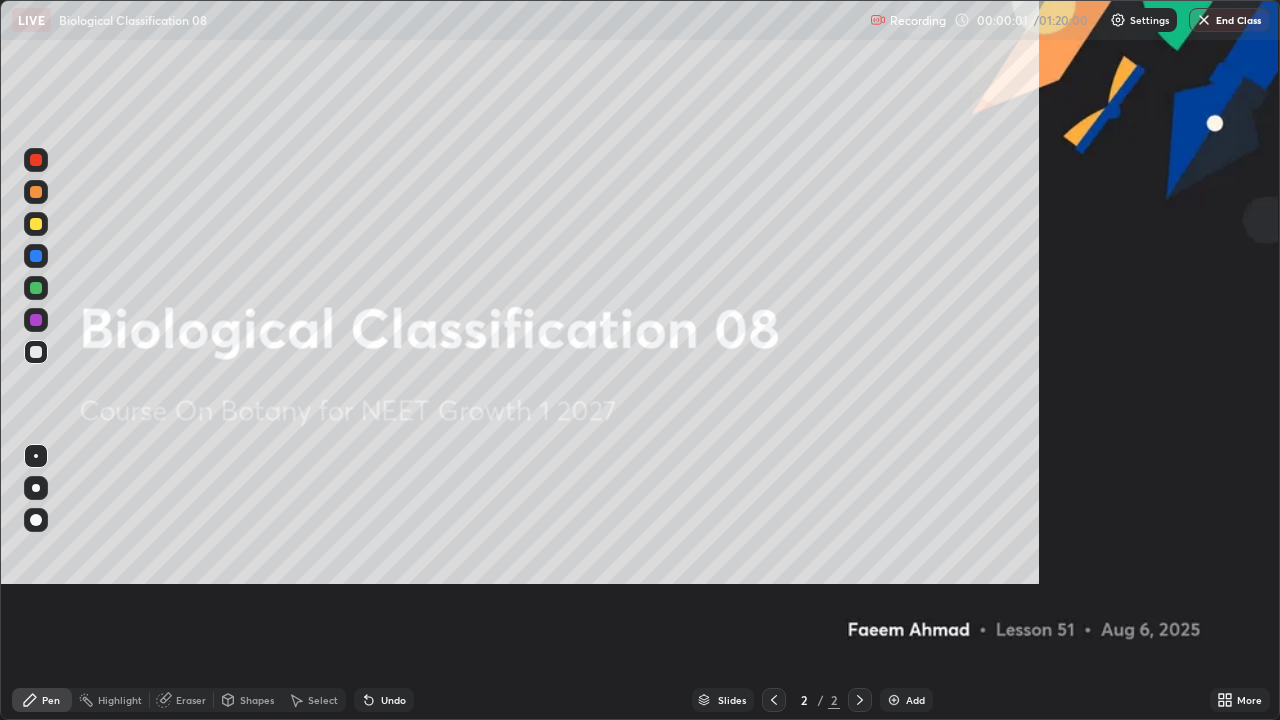 scroll, scrollTop: 99280, scrollLeft: 98720, axis: both 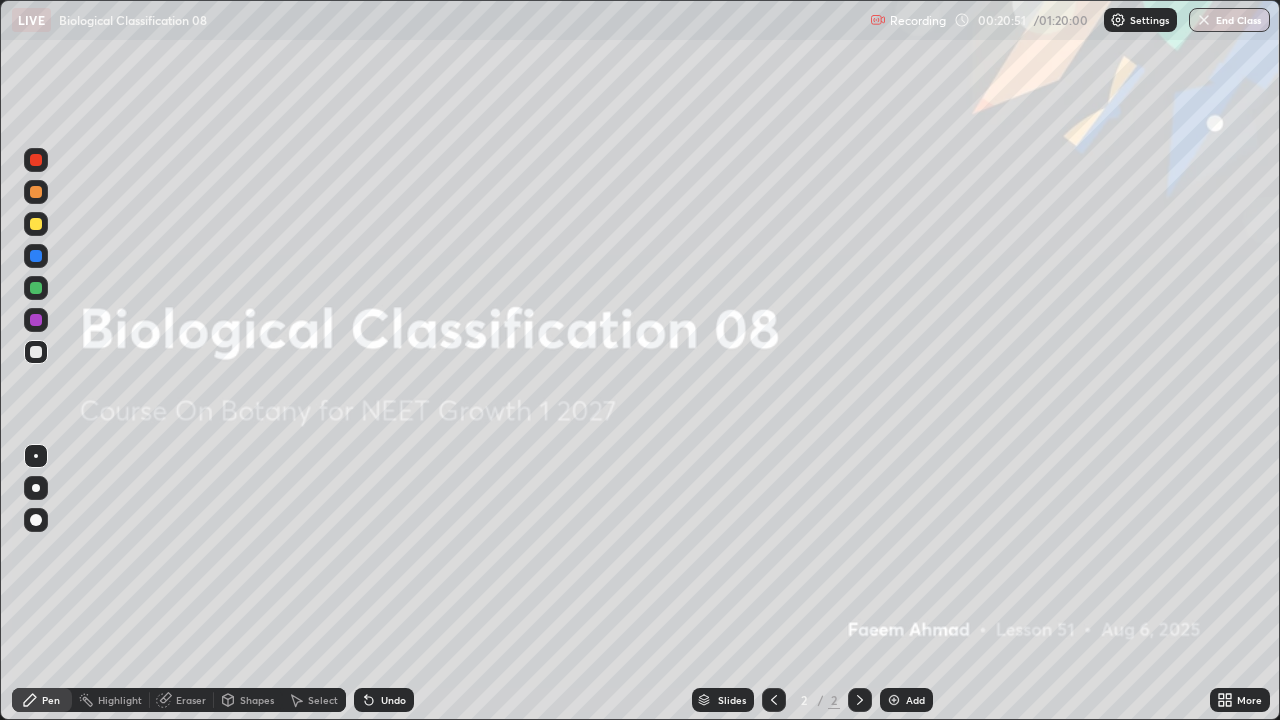 click on "Add" at bounding box center [906, 700] 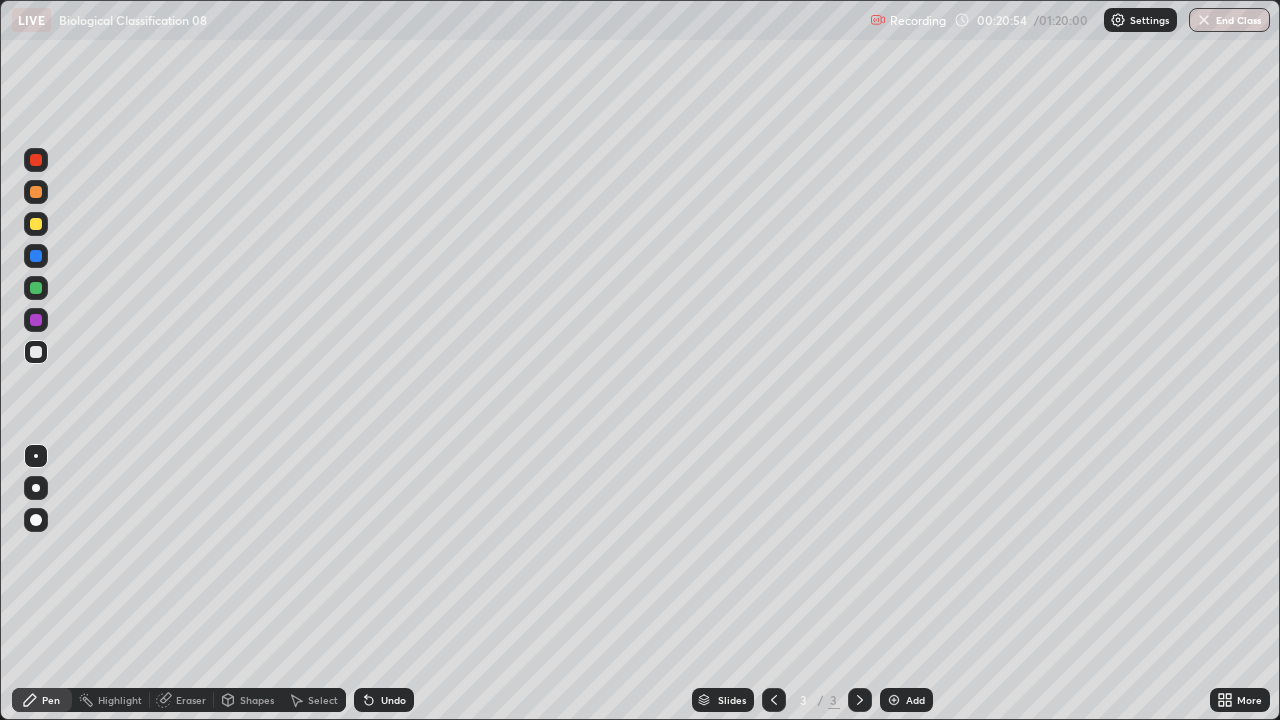 click at bounding box center (36, 224) 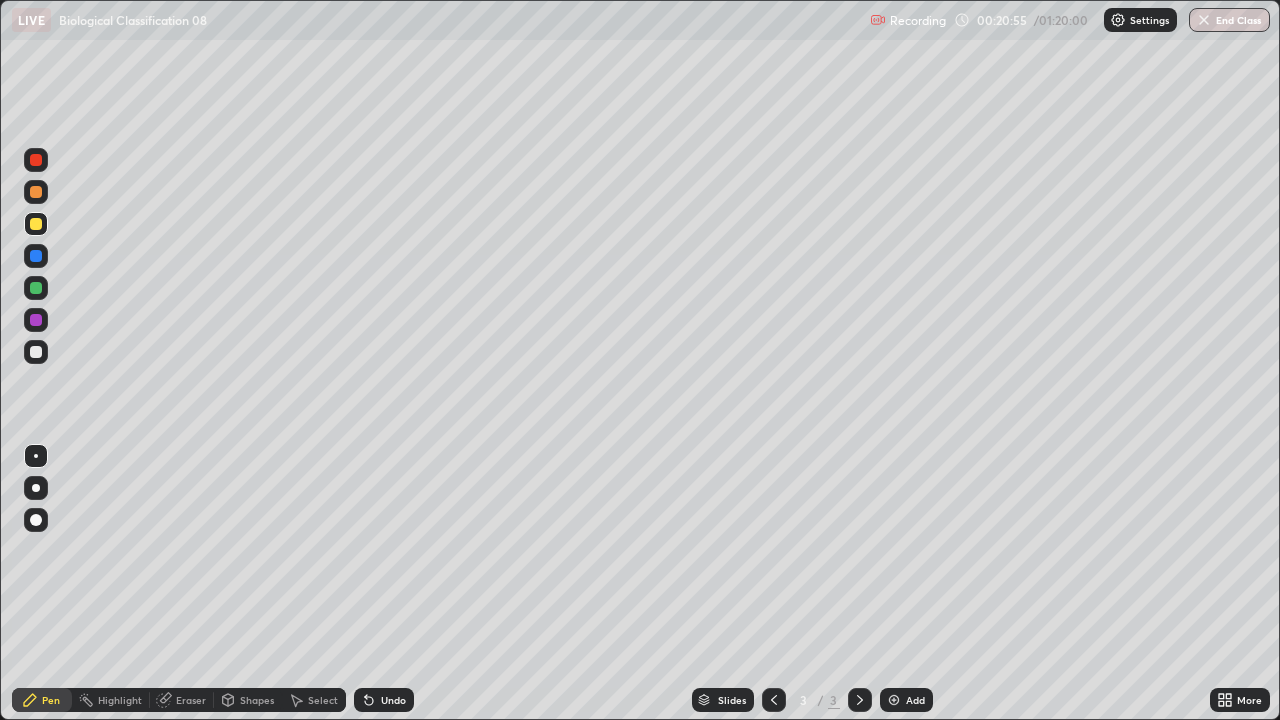 click at bounding box center (36, 488) 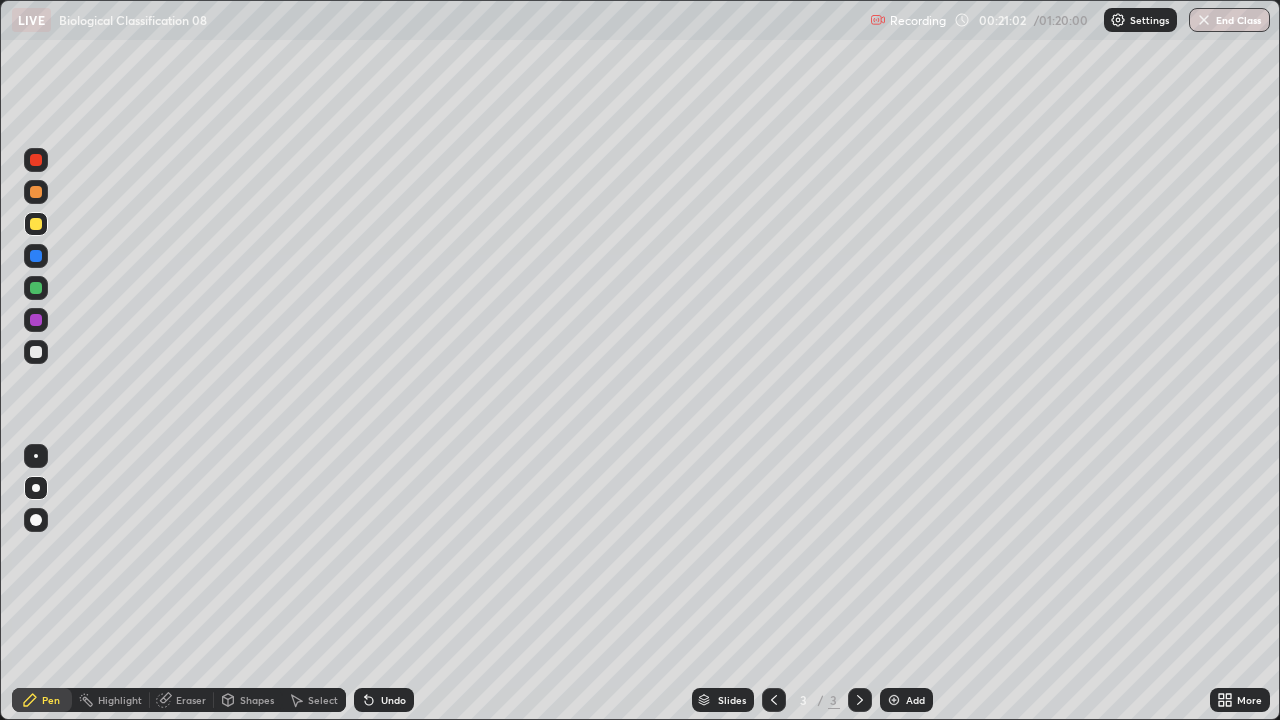 click at bounding box center [36, 352] 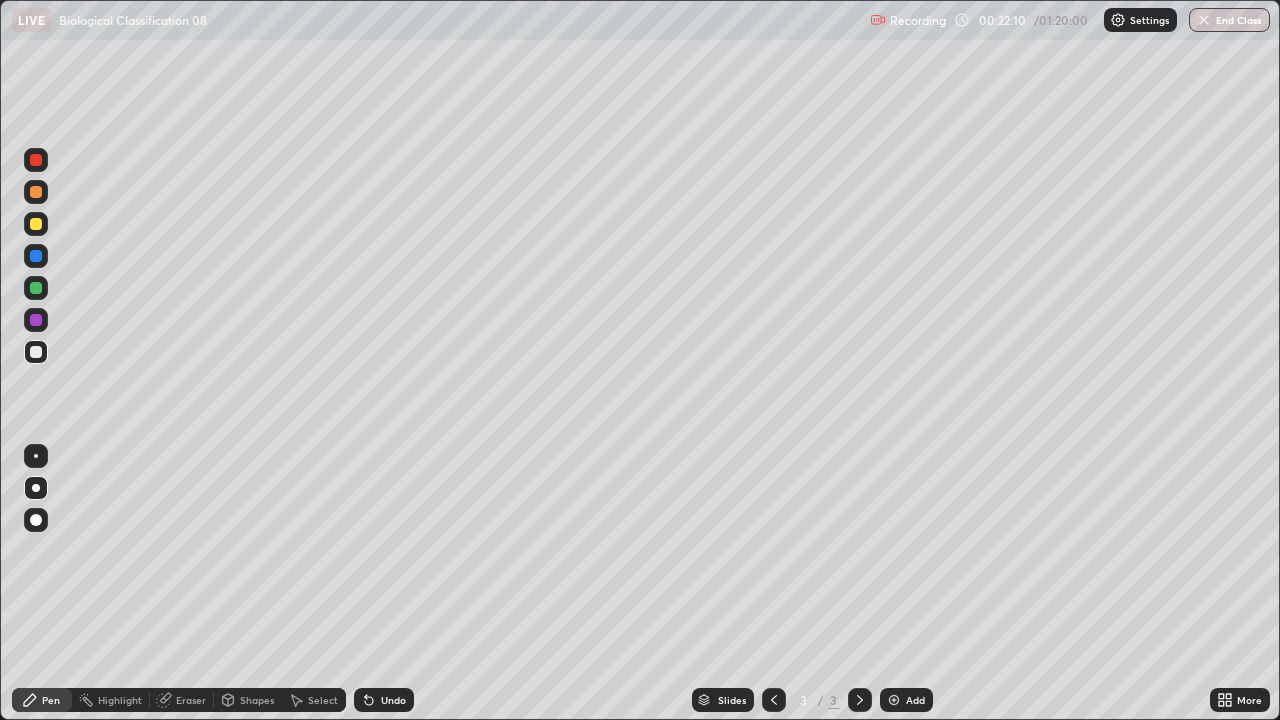 click on "Undo" at bounding box center (384, 700) 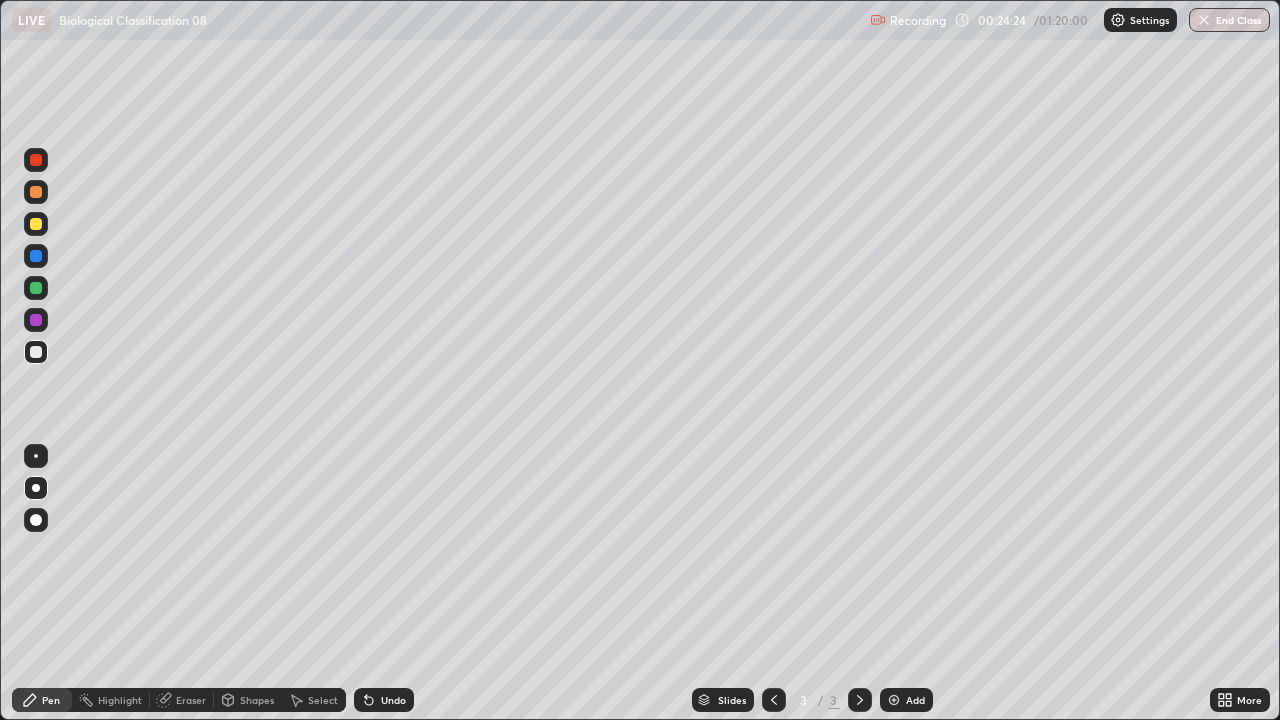 click on "Undo" at bounding box center (384, 700) 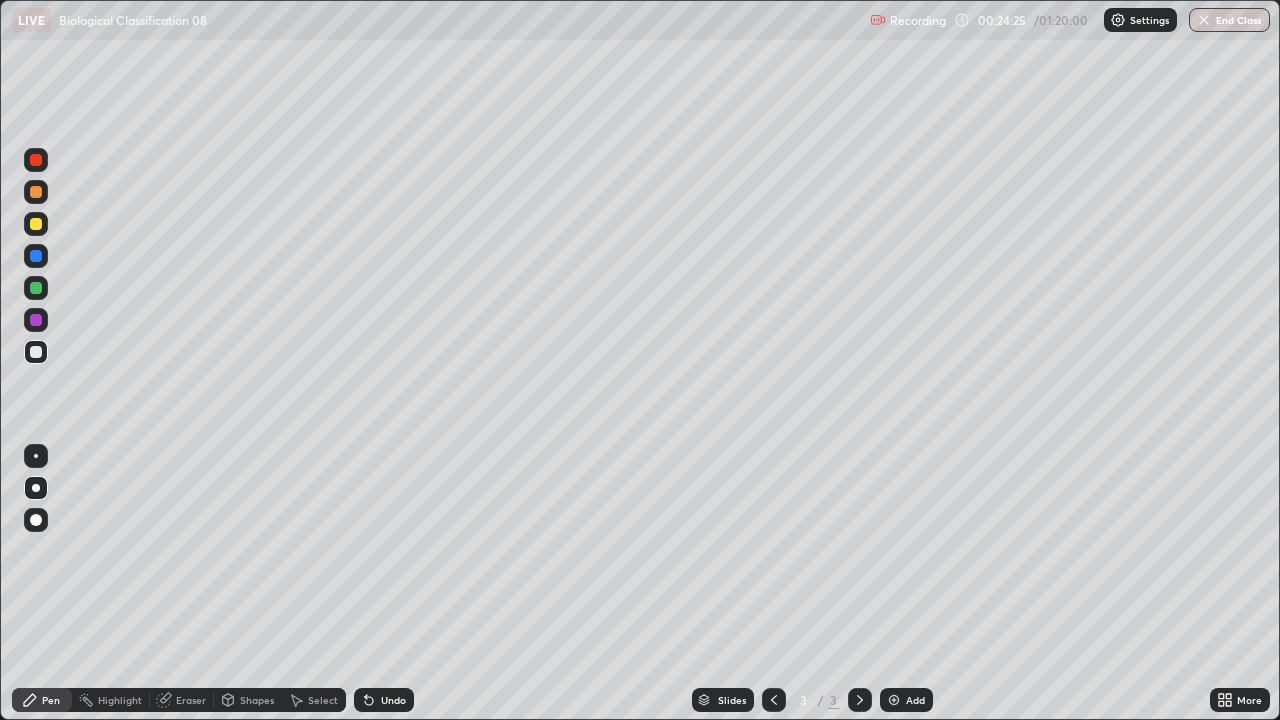 click on "Undo" at bounding box center (384, 700) 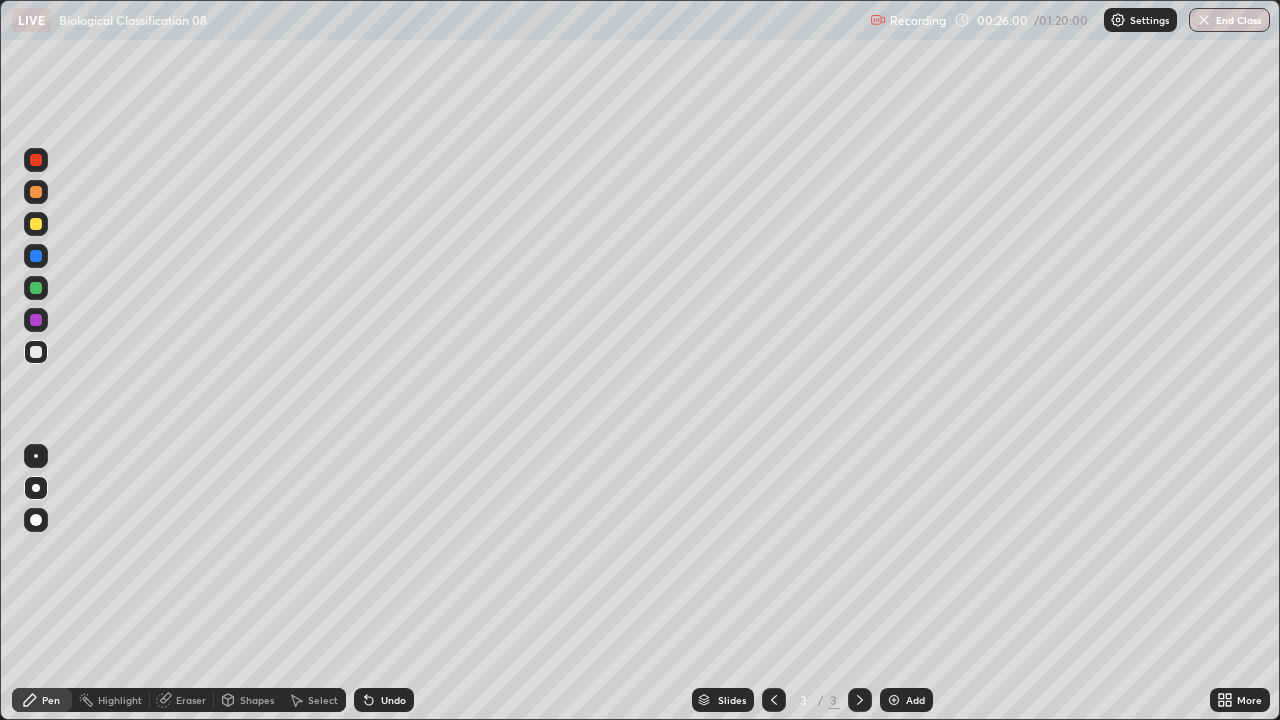 click on "Undo" at bounding box center [384, 700] 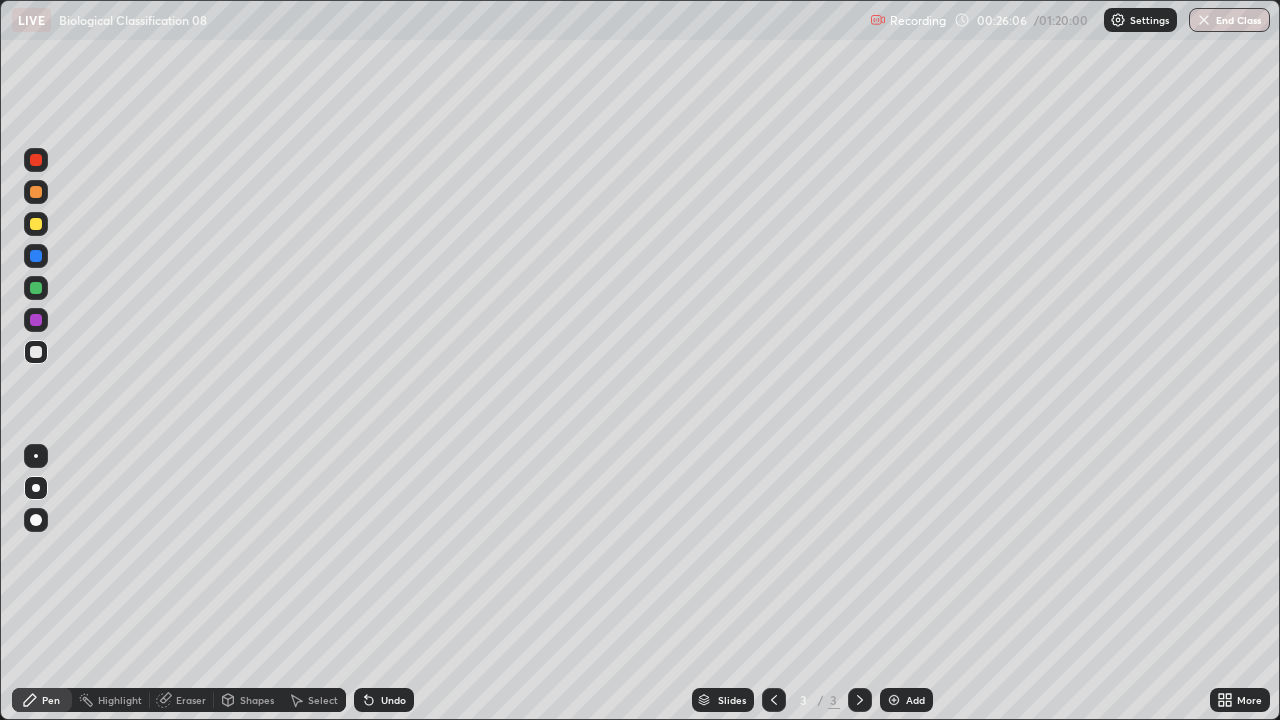 click on "Undo" at bounding box center [384, 700] 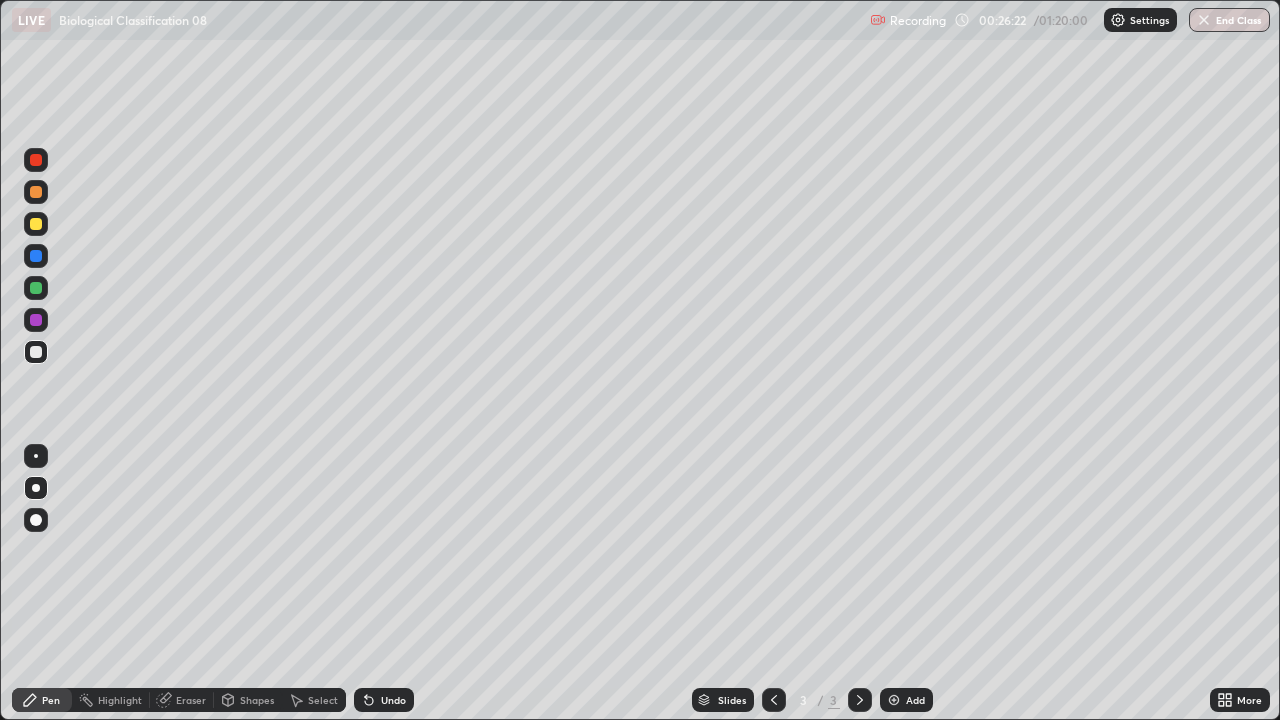 click at bounding box center (36, 224) 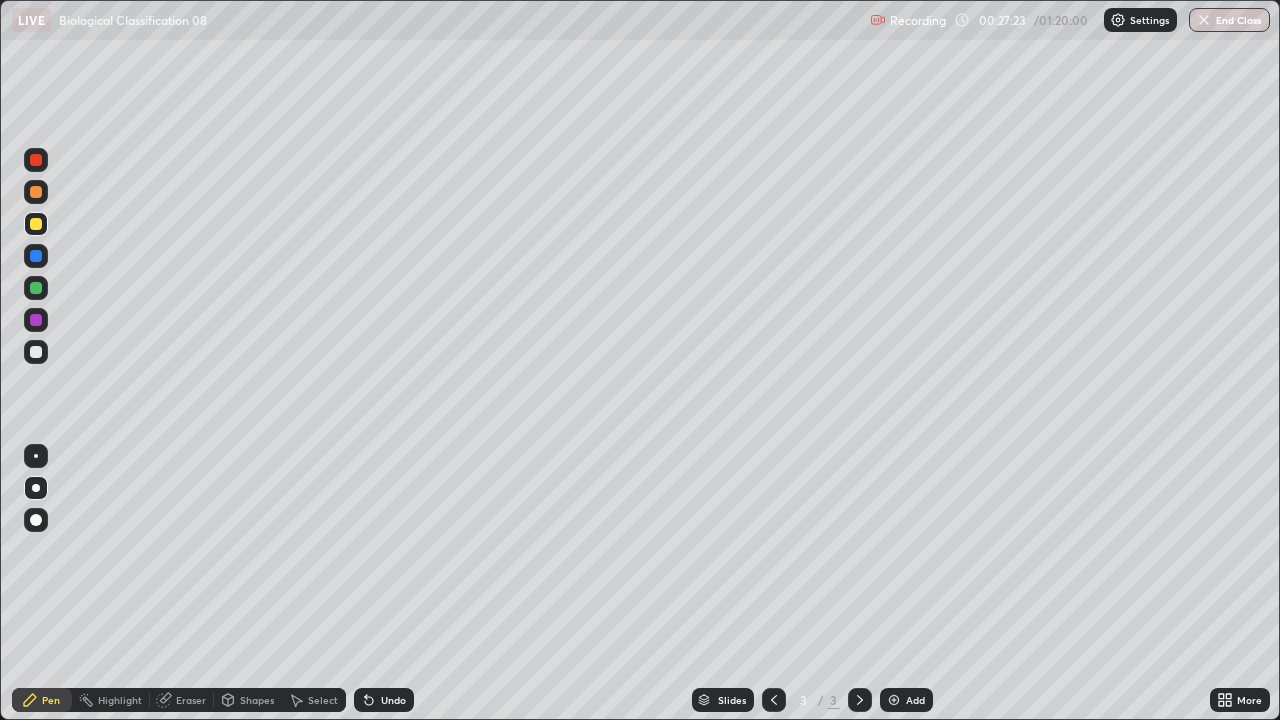 click at bounding box center (36, 352) 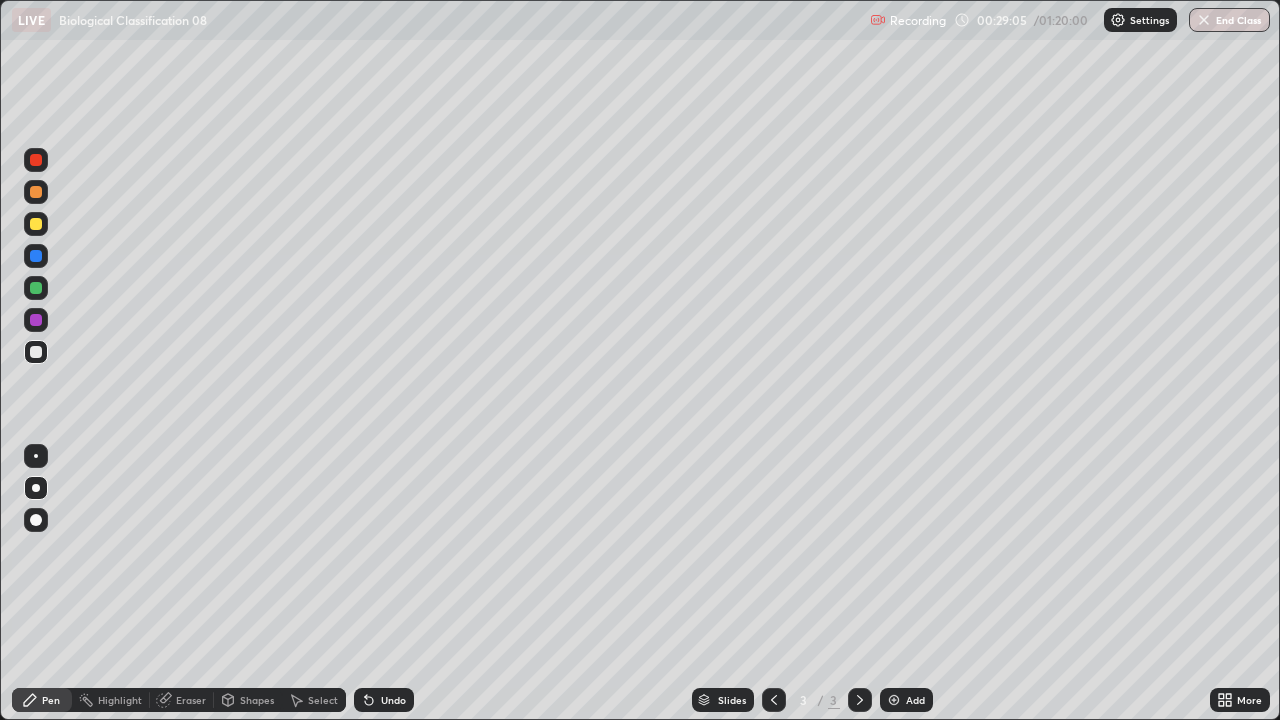 click on "Add" at bounding box center (906, 700) 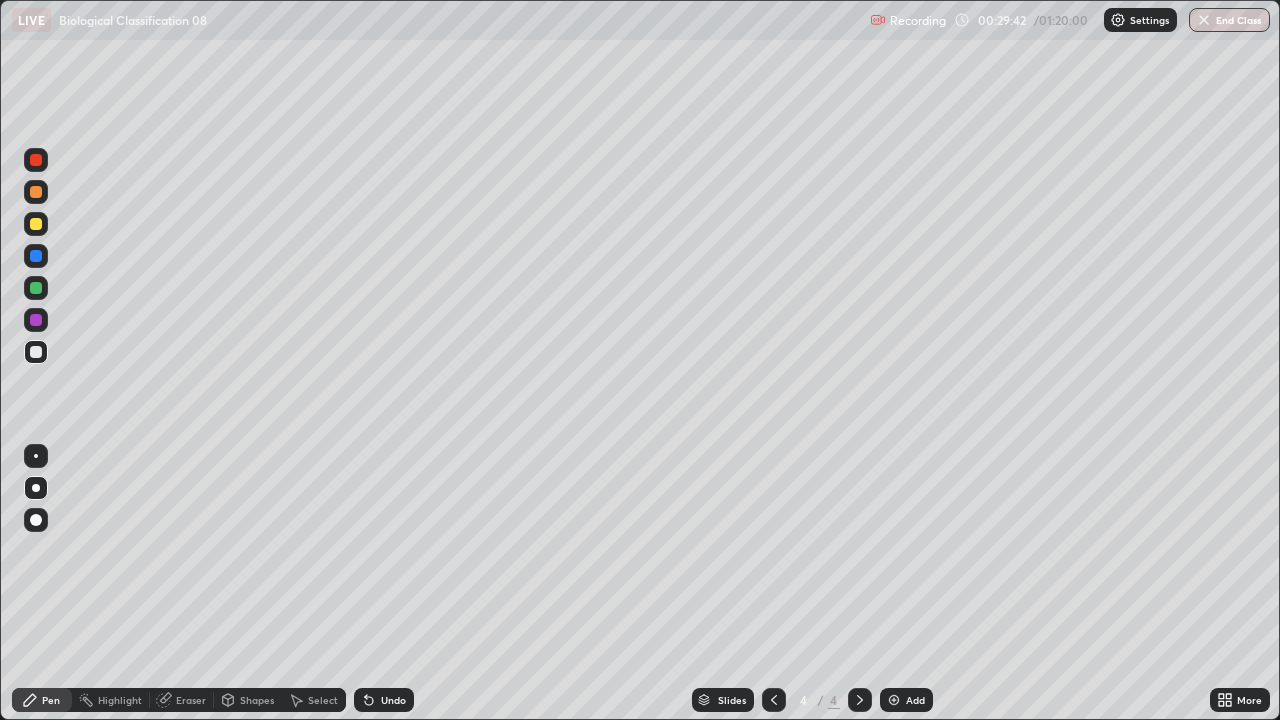 click on "Undo" at bounding box center [384, 700] 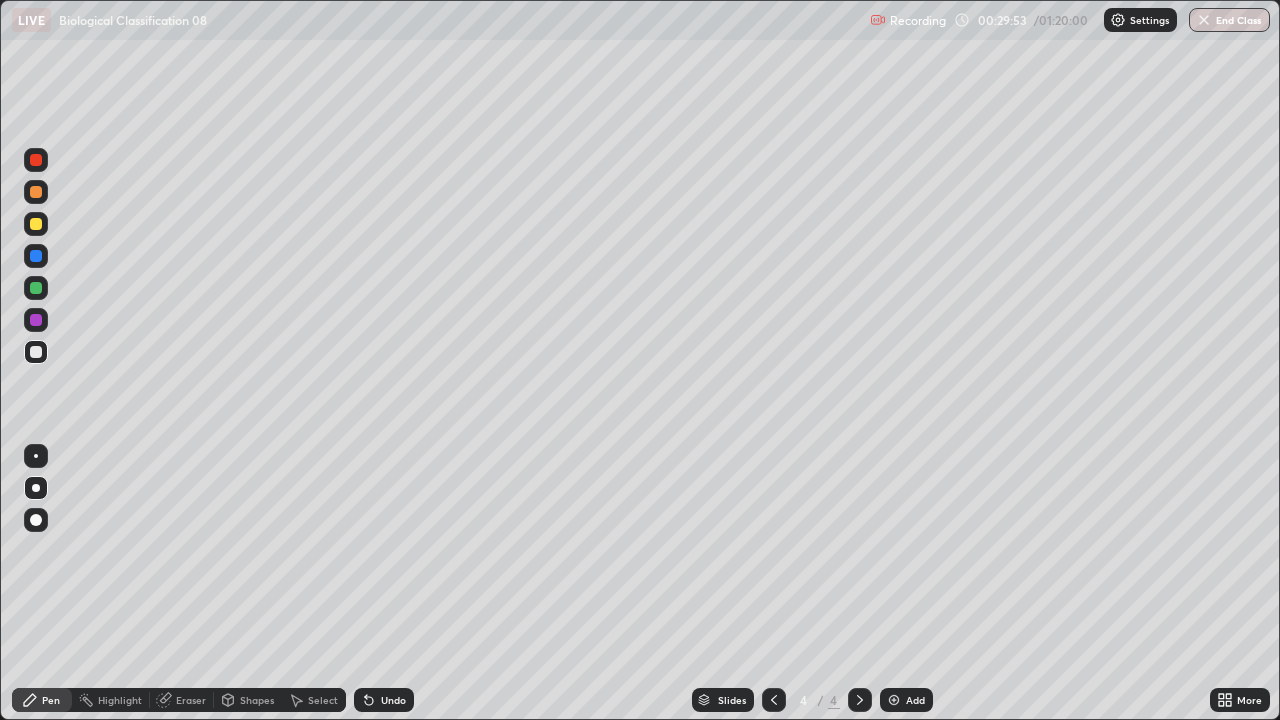 click at bounding box center (36, 224) 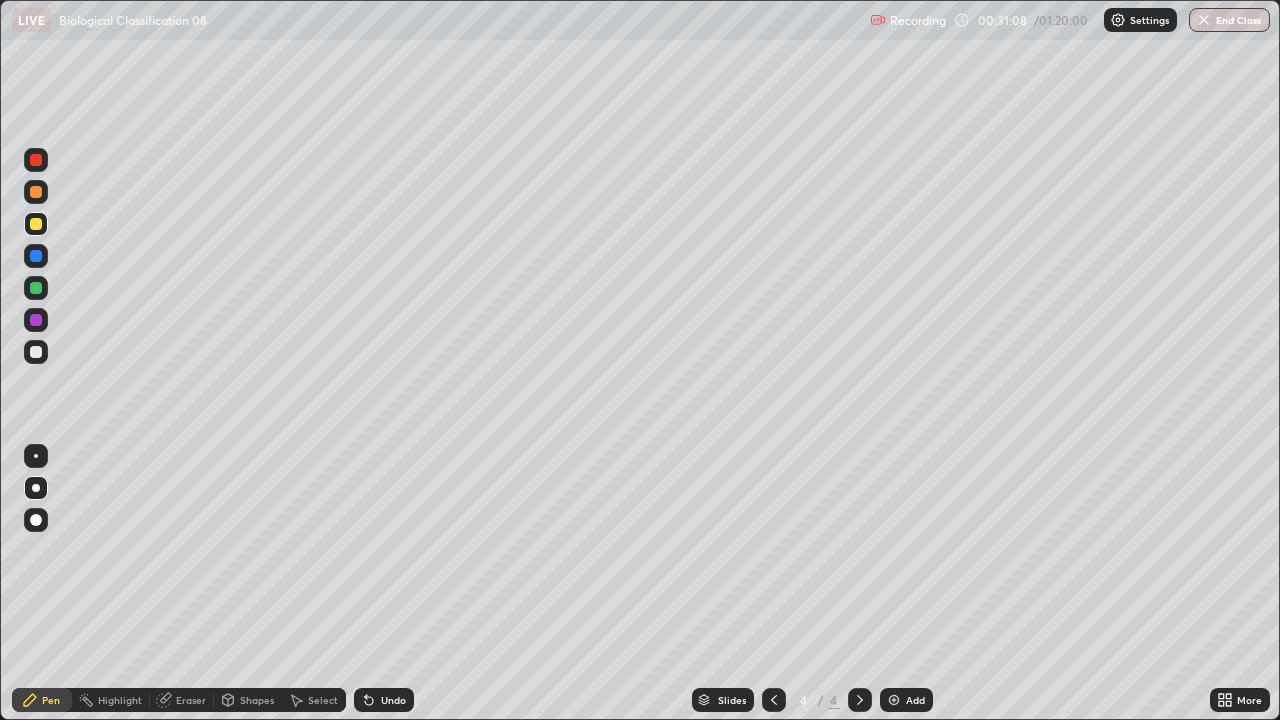 click at bounding box center (36, 352) 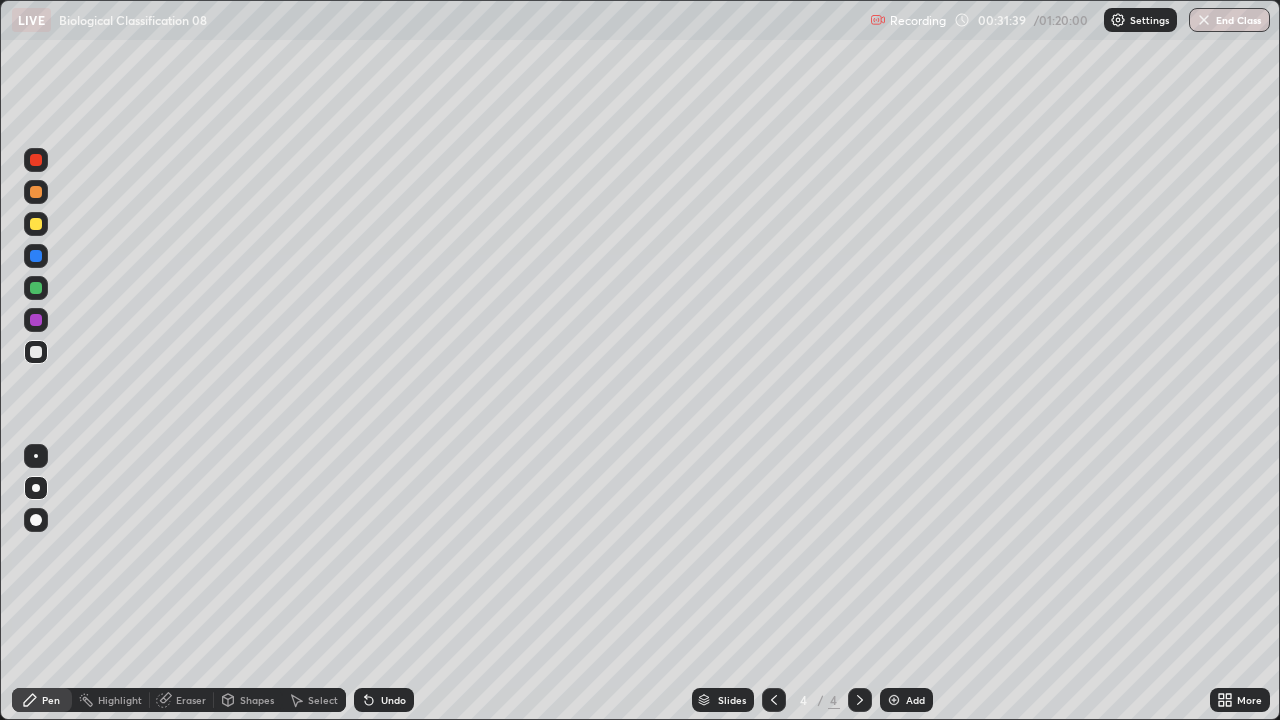 click on "Undo" at bounding box center [393, 700] 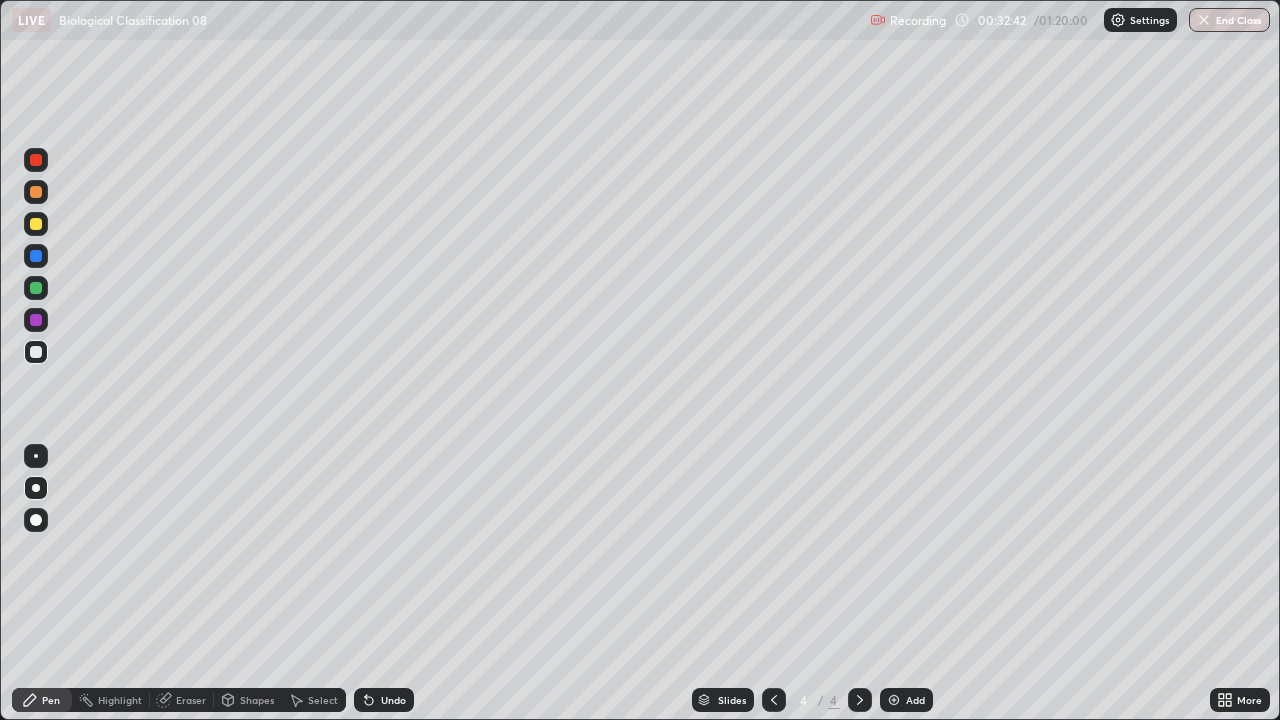 click at bounding box center (36, 224) 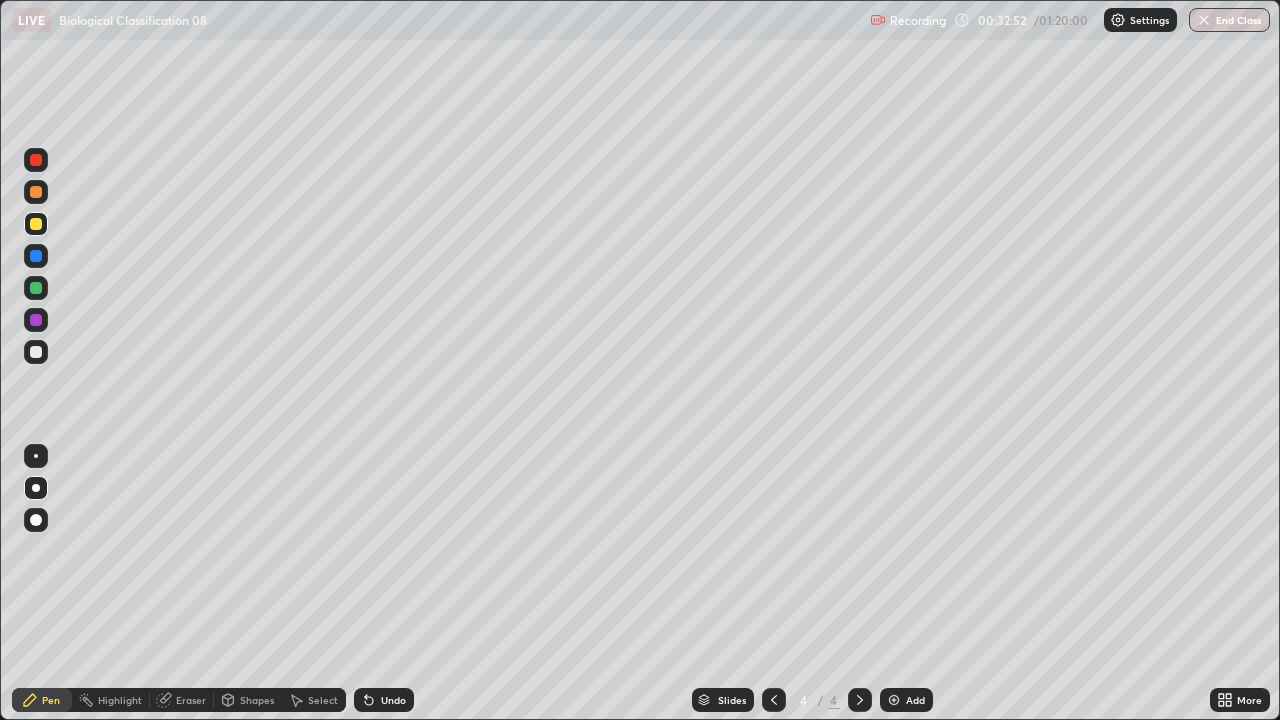 click at bounding box center [36, 352] 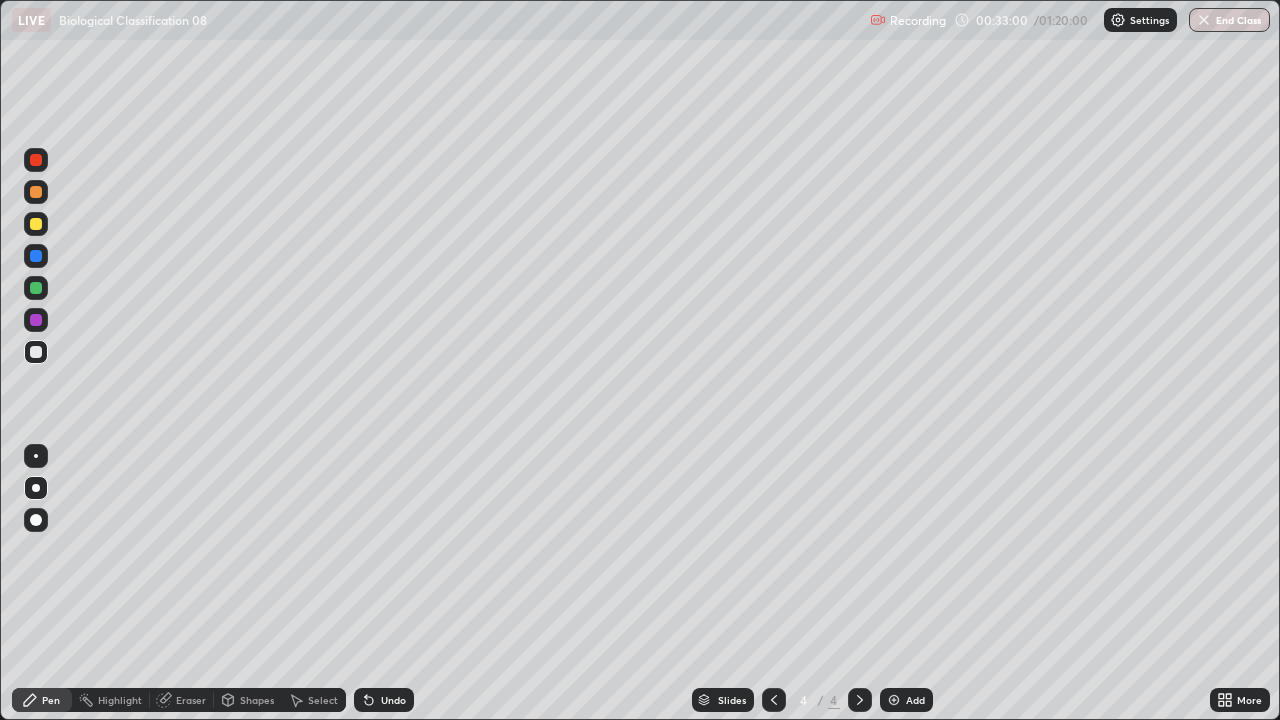 click at bounding box center [36, 224] 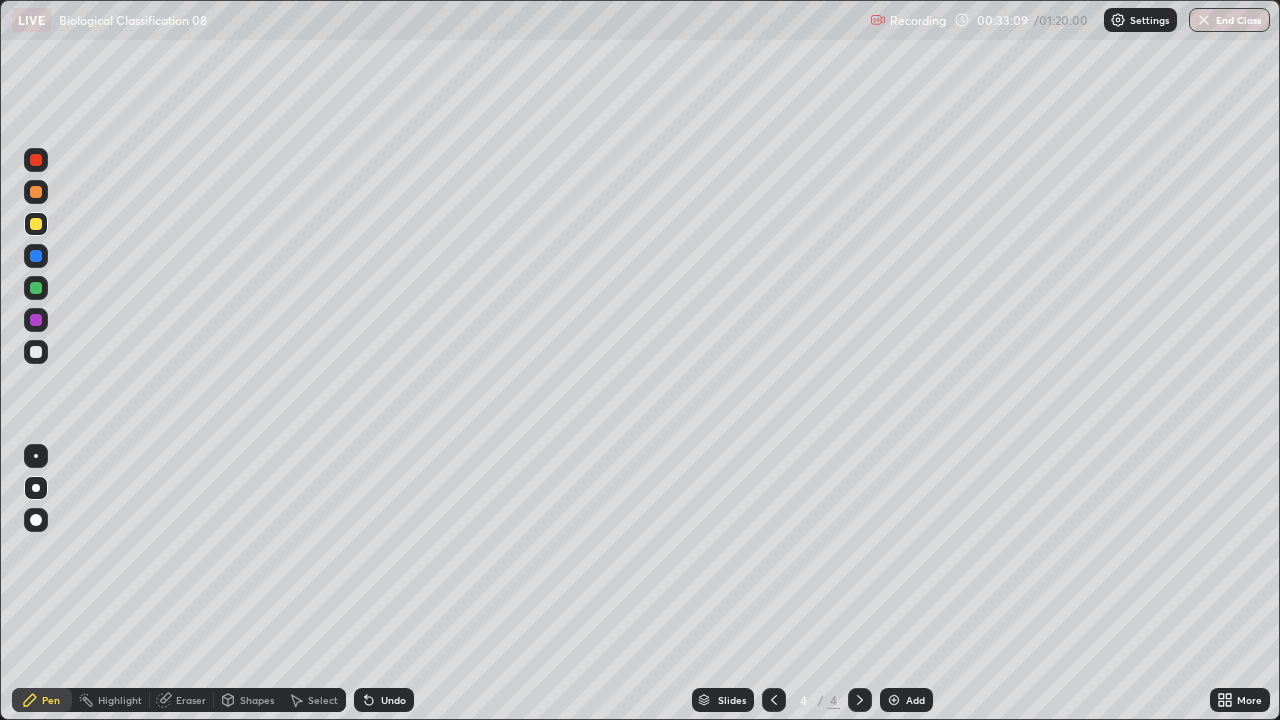 click at bounding box center (36, 352) 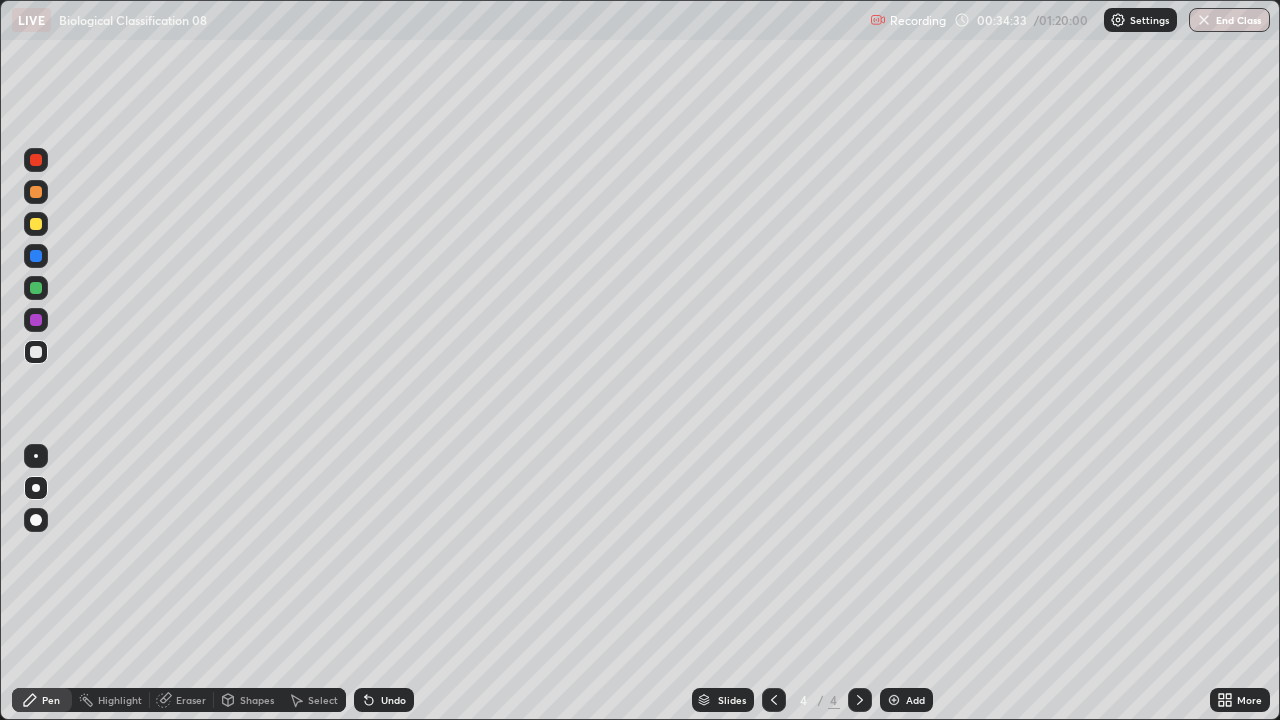 click on "Add" at bounding box center (906, 700) 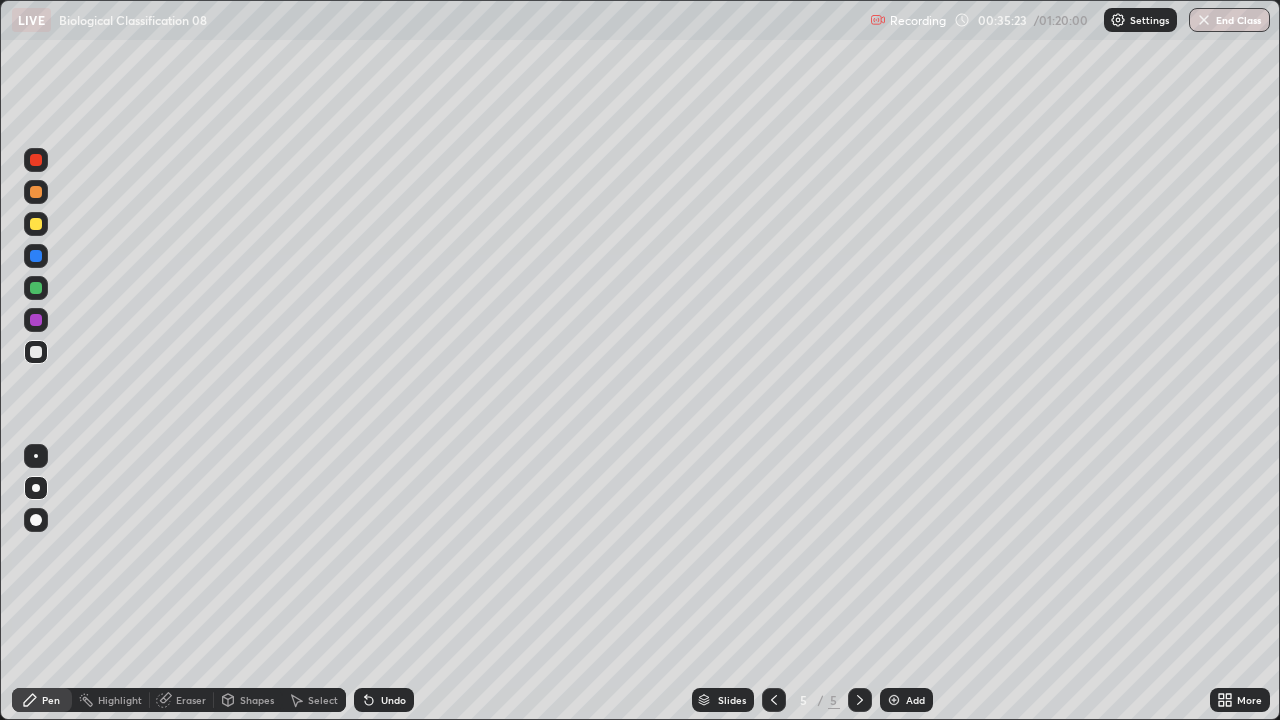 click on "Undo" at bounding box center [384, 700] 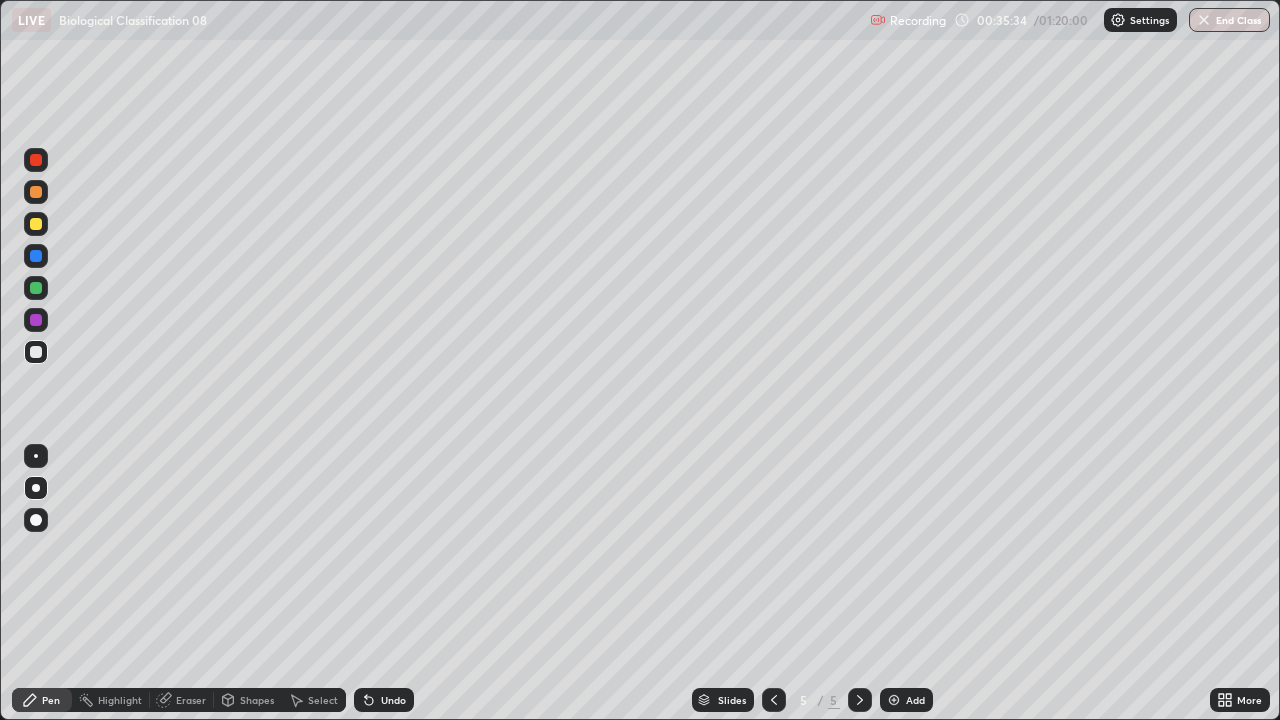 click on "Undo" at bounding box center (393, 700) 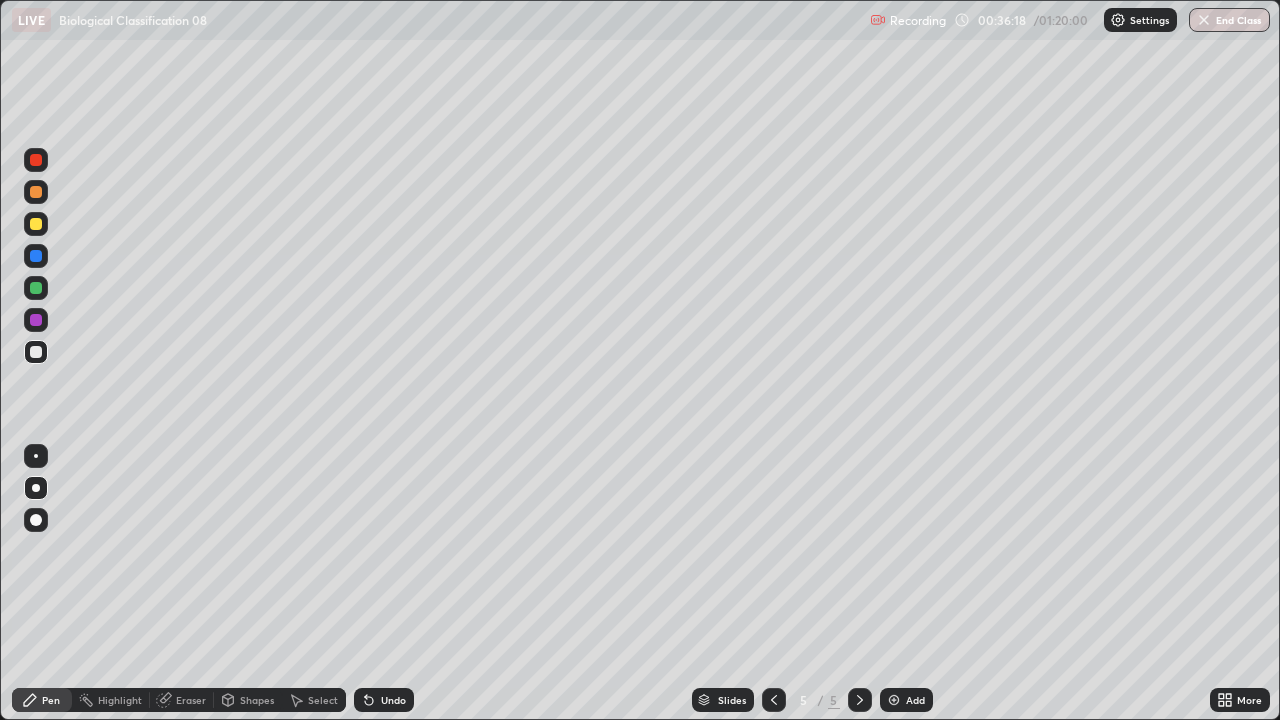 click at bounding box center (36, 288) 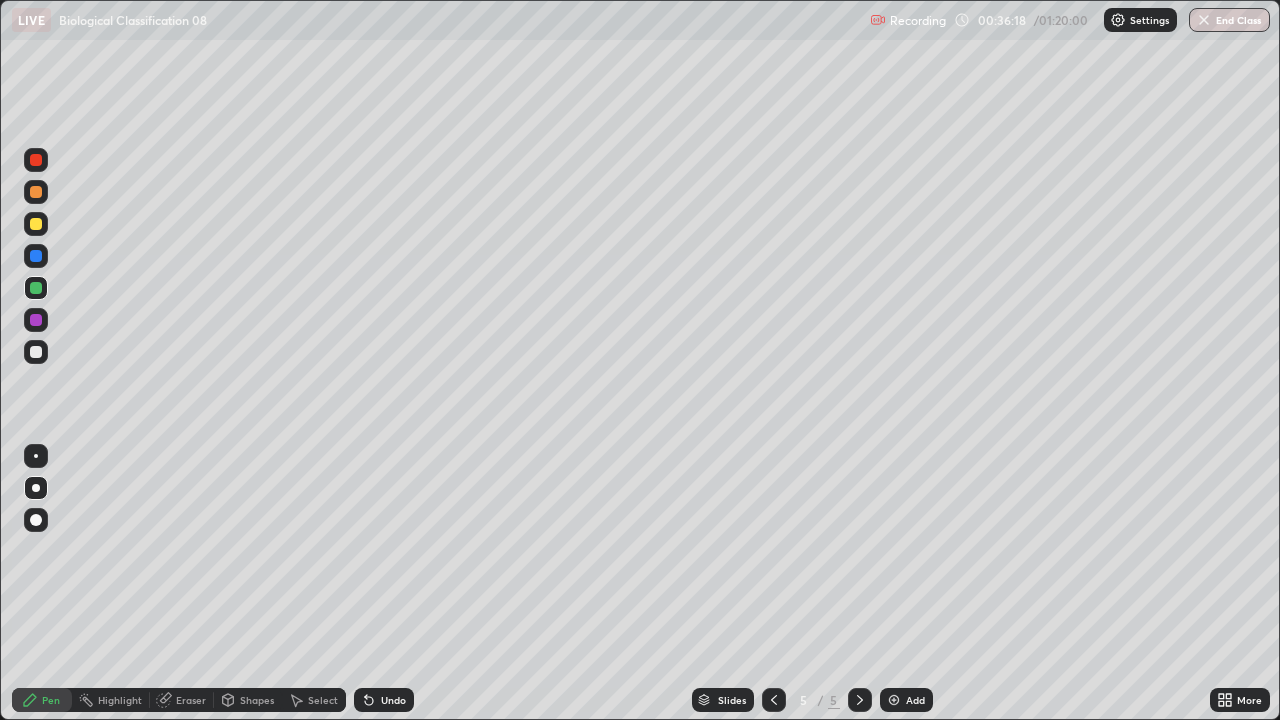 click at bounding box center (36, 456) 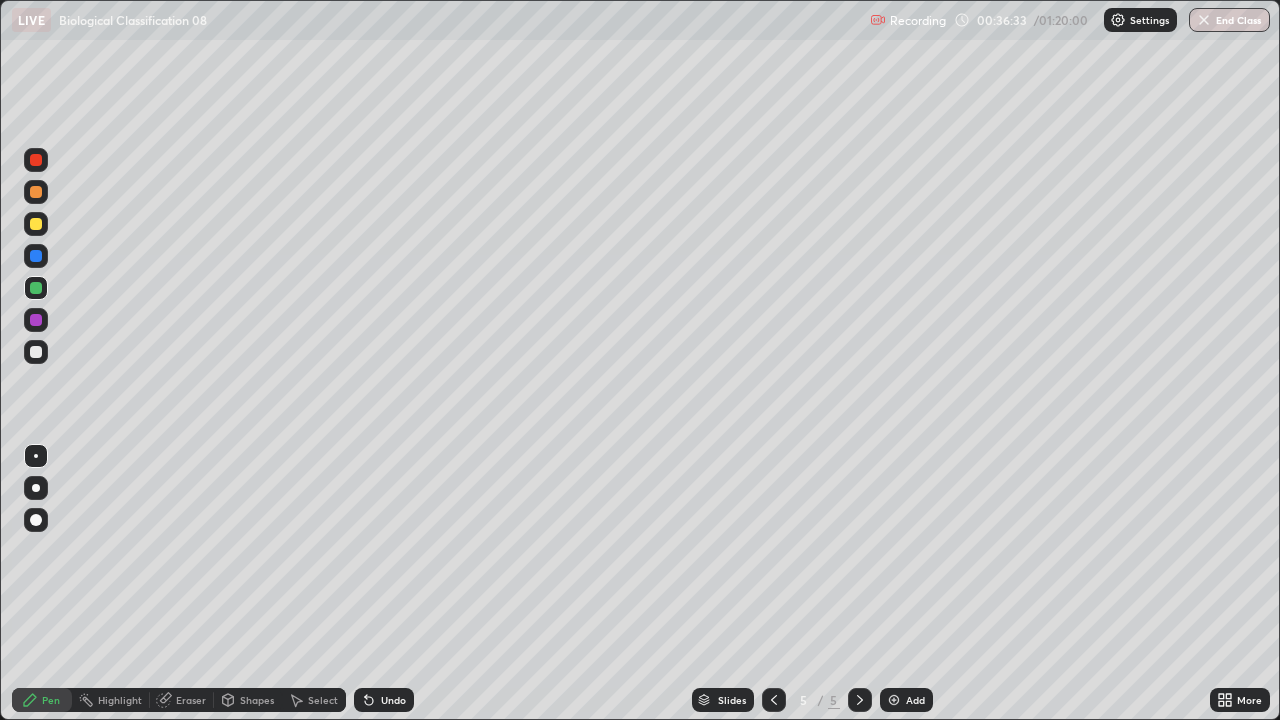 click on "Undo" at bounding box center [393, 700] 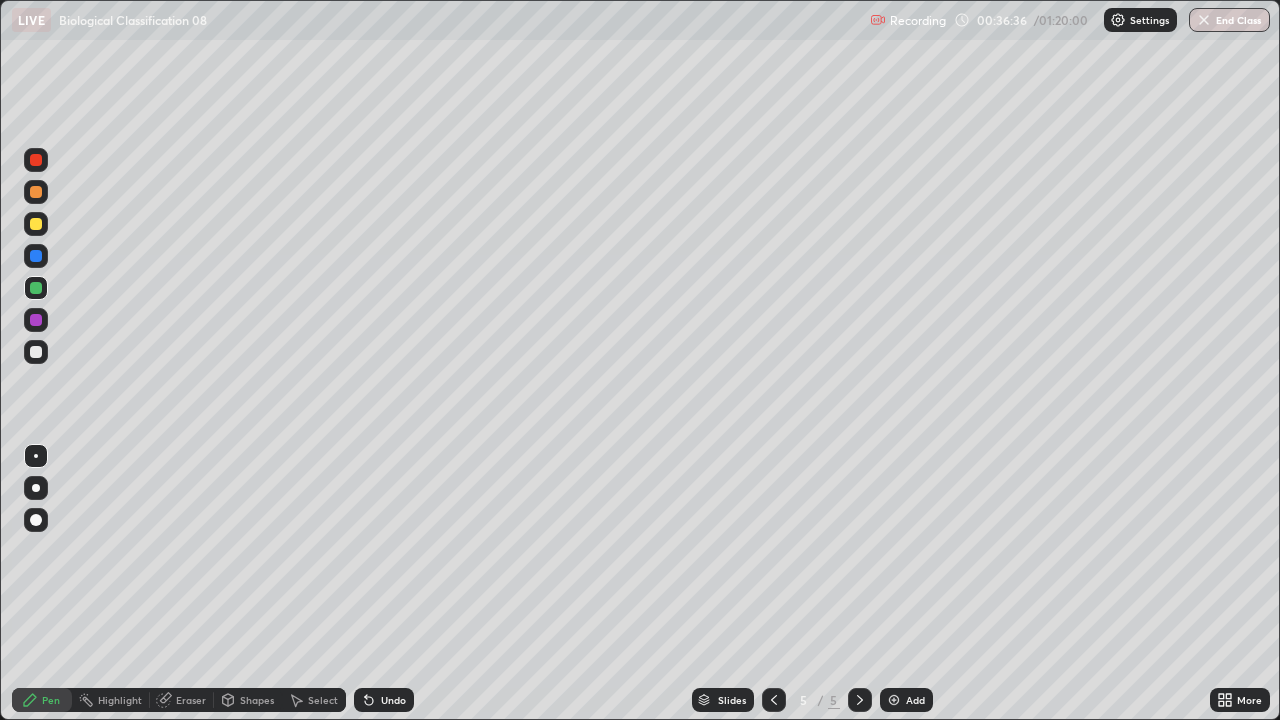 click on "Undo" at bounding box center (393, 700) 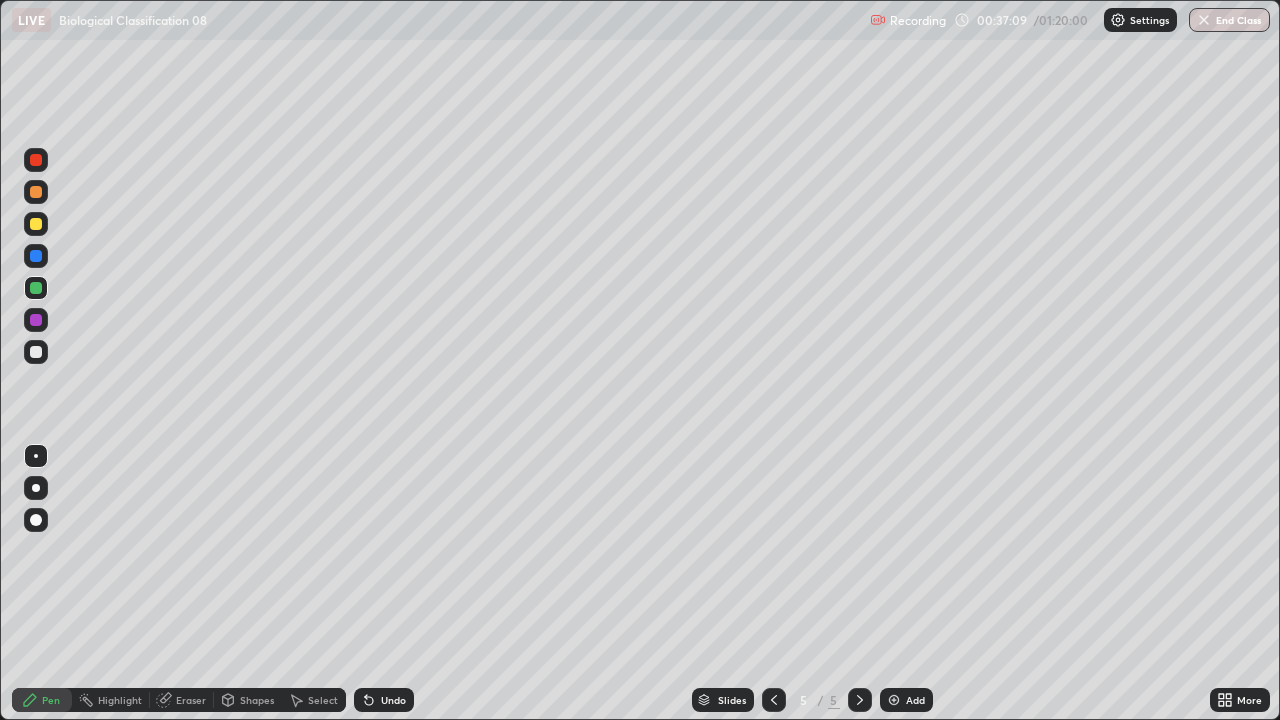 click at bounding box center [36, 352] 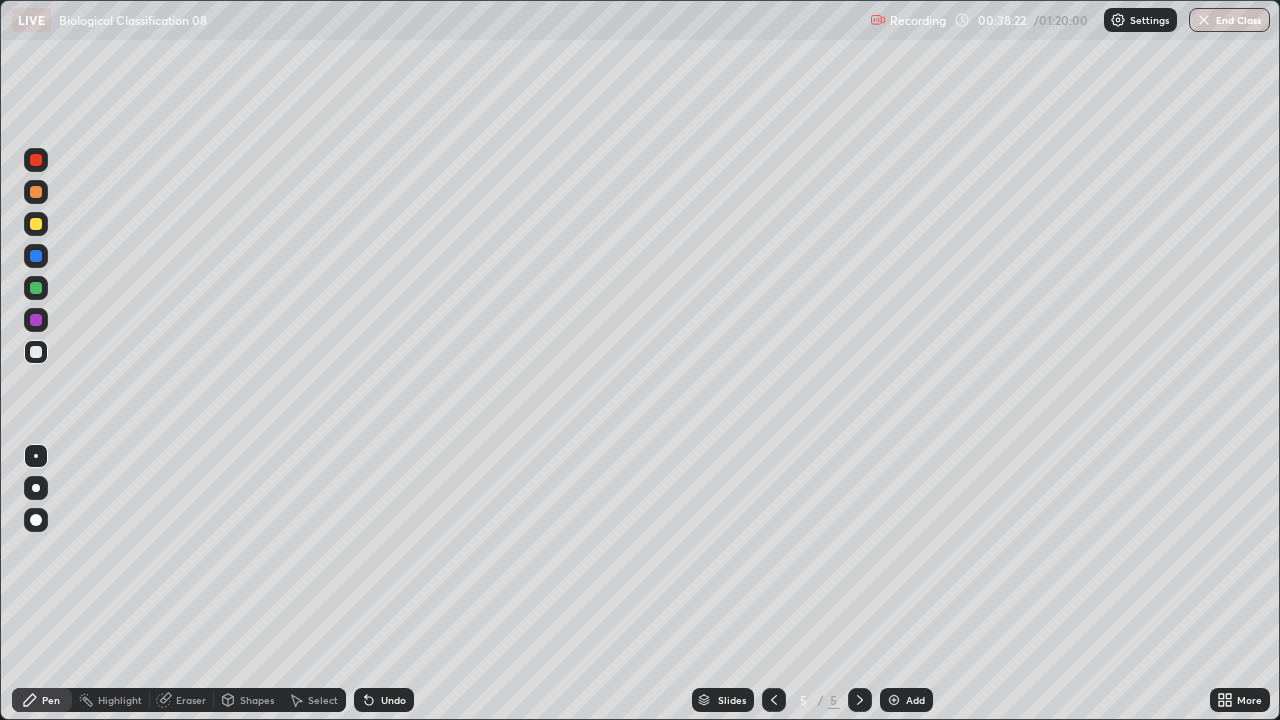 click at bounding box center [36, 224] 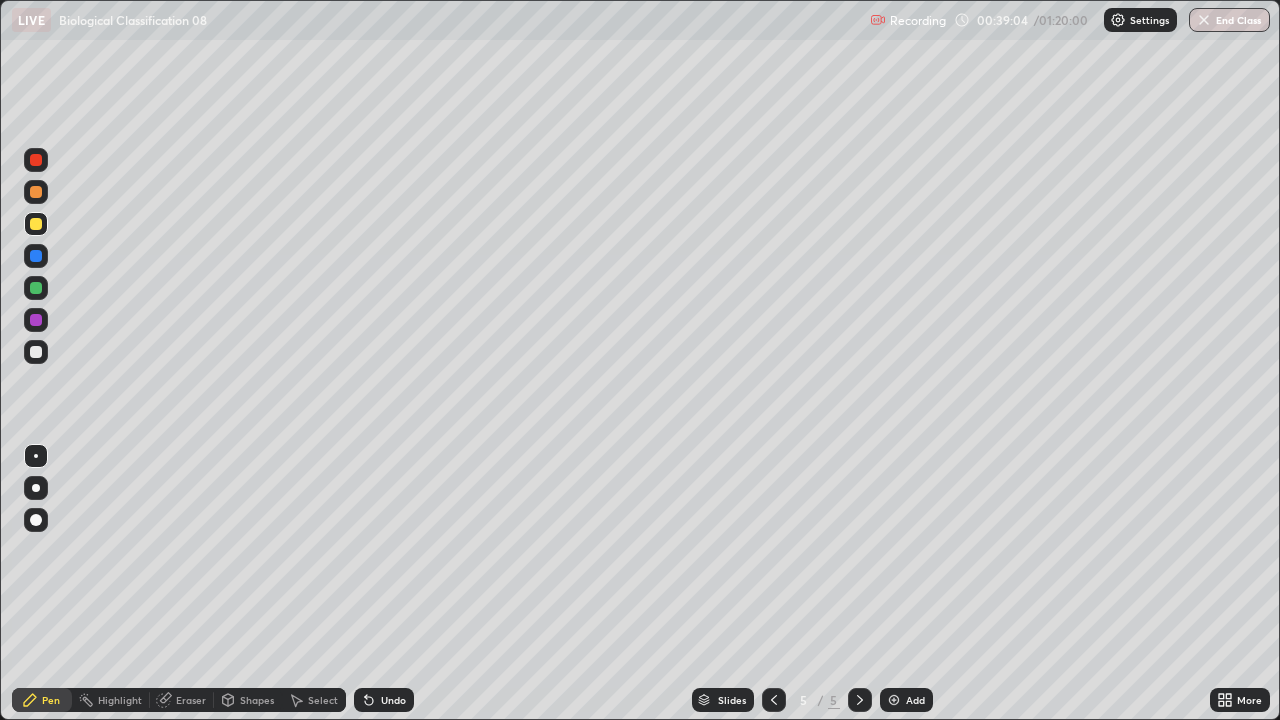 click at bounding box center (36, 352) 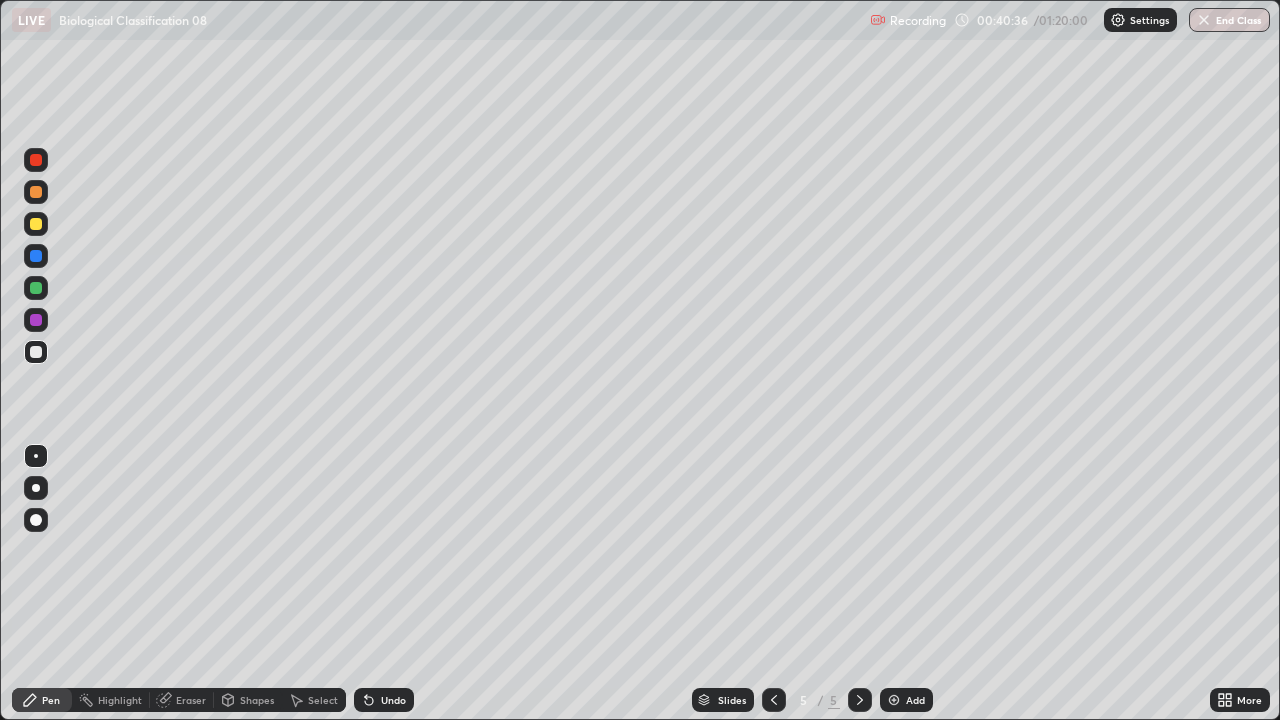 click on "Undo" at bounding box center [393, 700] 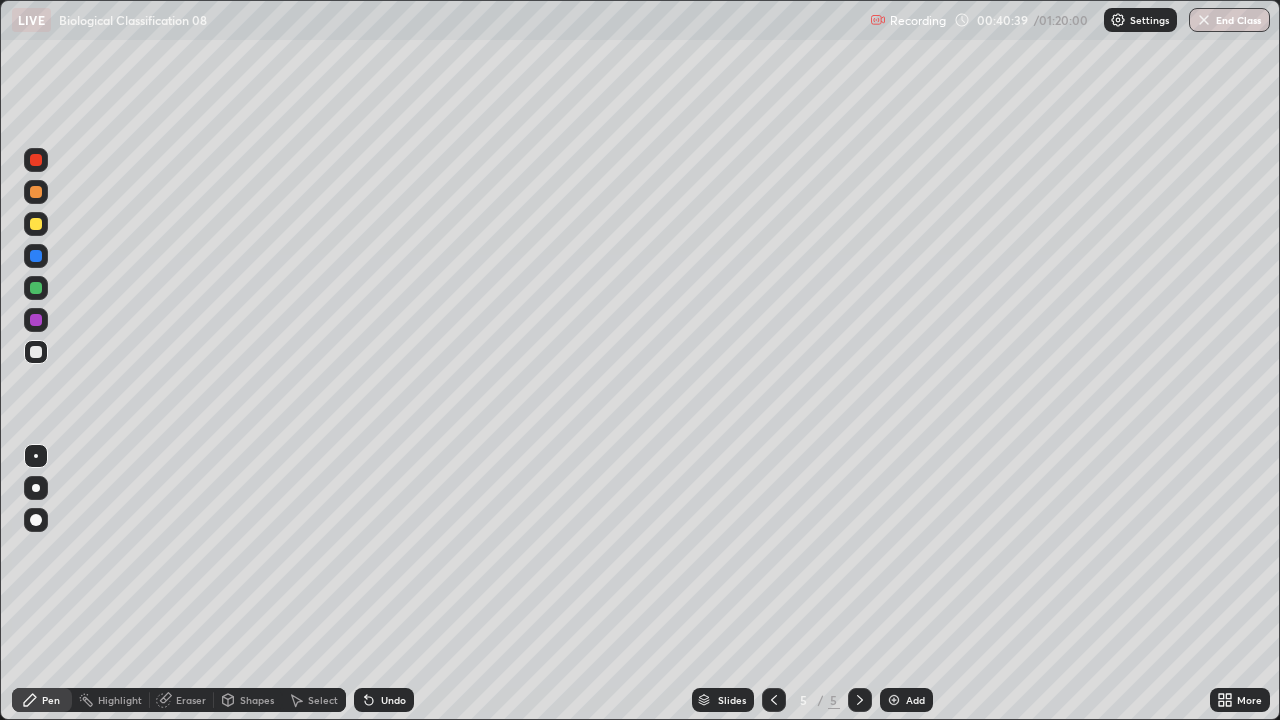 click on "Undo" at bounding box center (393, 700) 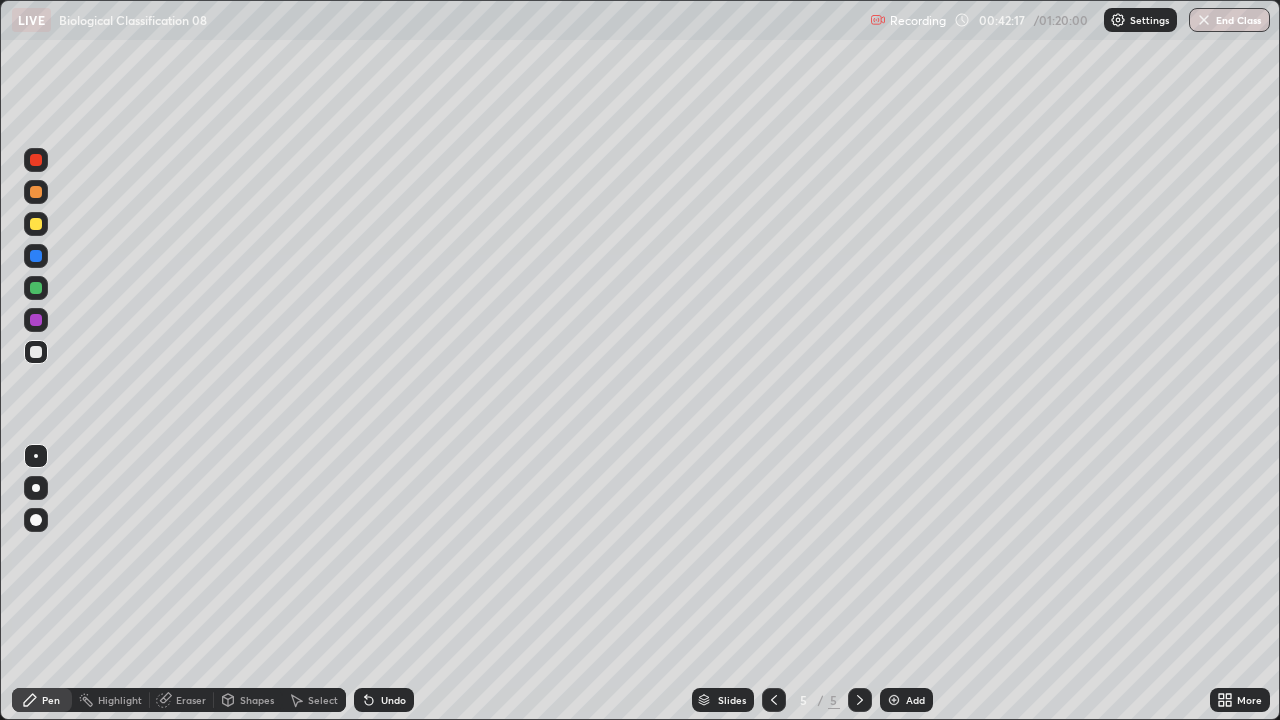 click at bounding box center (860, 700) 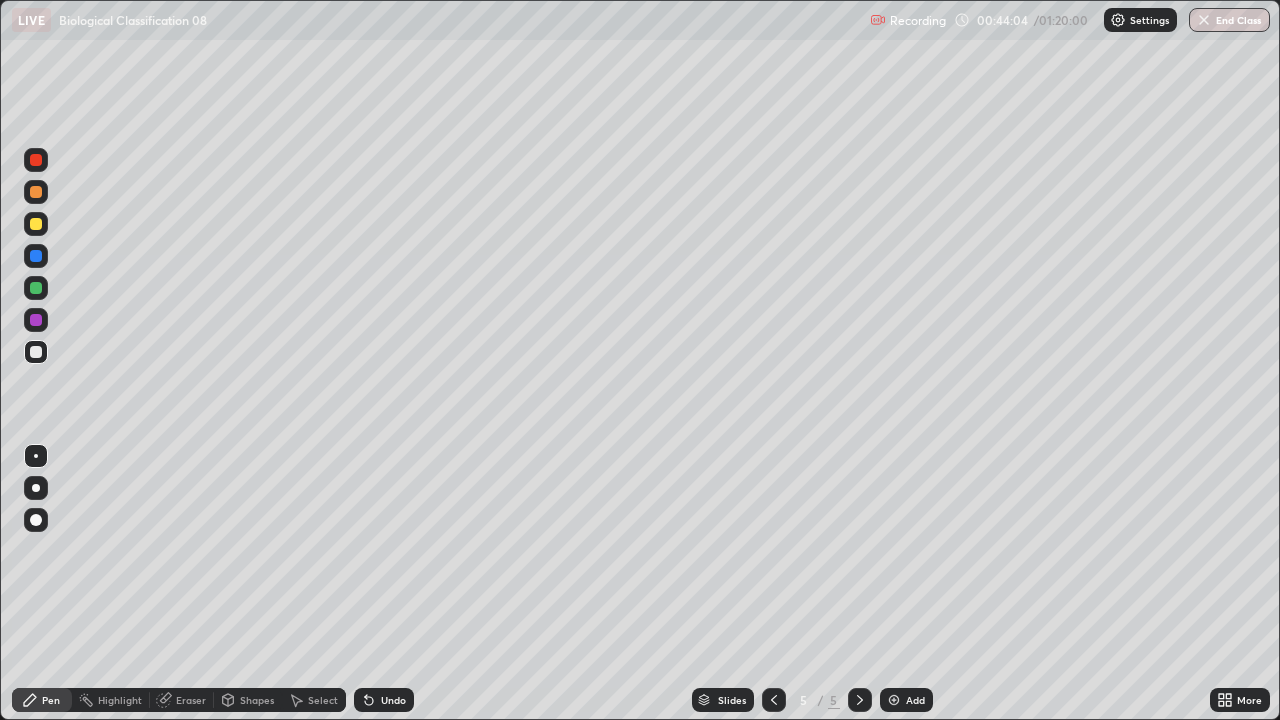 click on "Add" at bounding box center (915, 700) 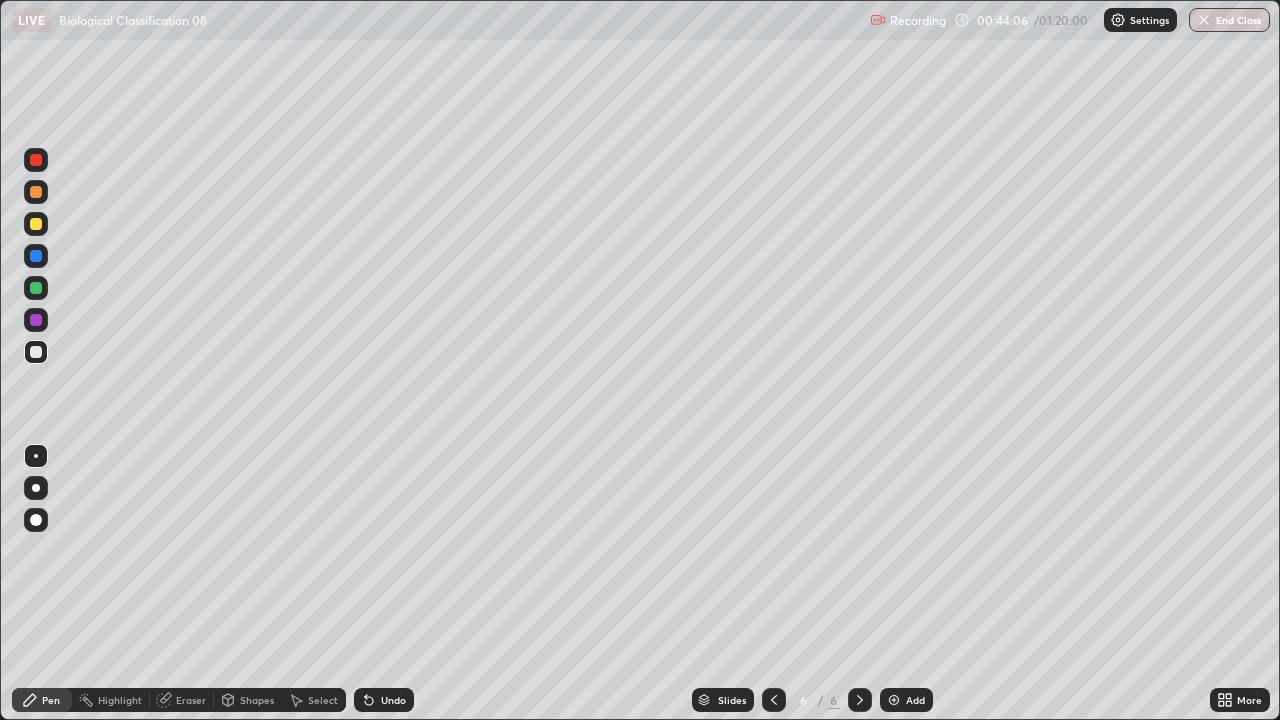 click at bounding box center (36, 224) 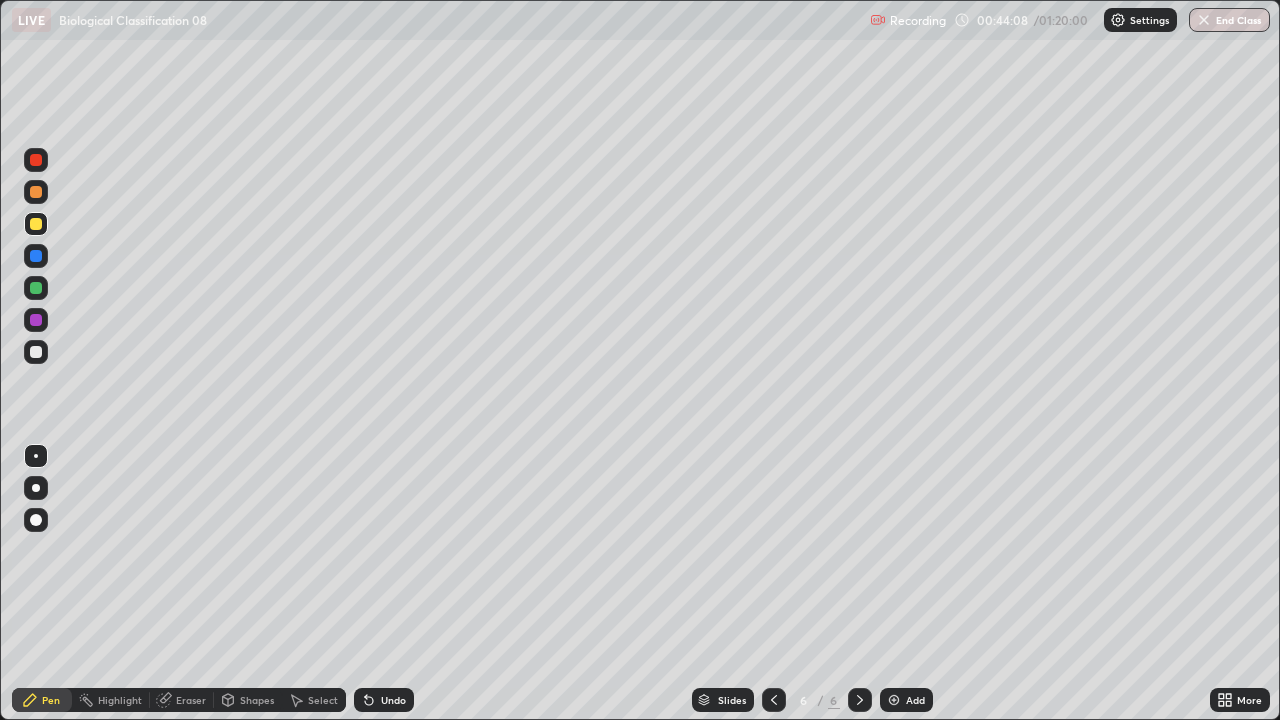 click at bounding box center (36, 488) 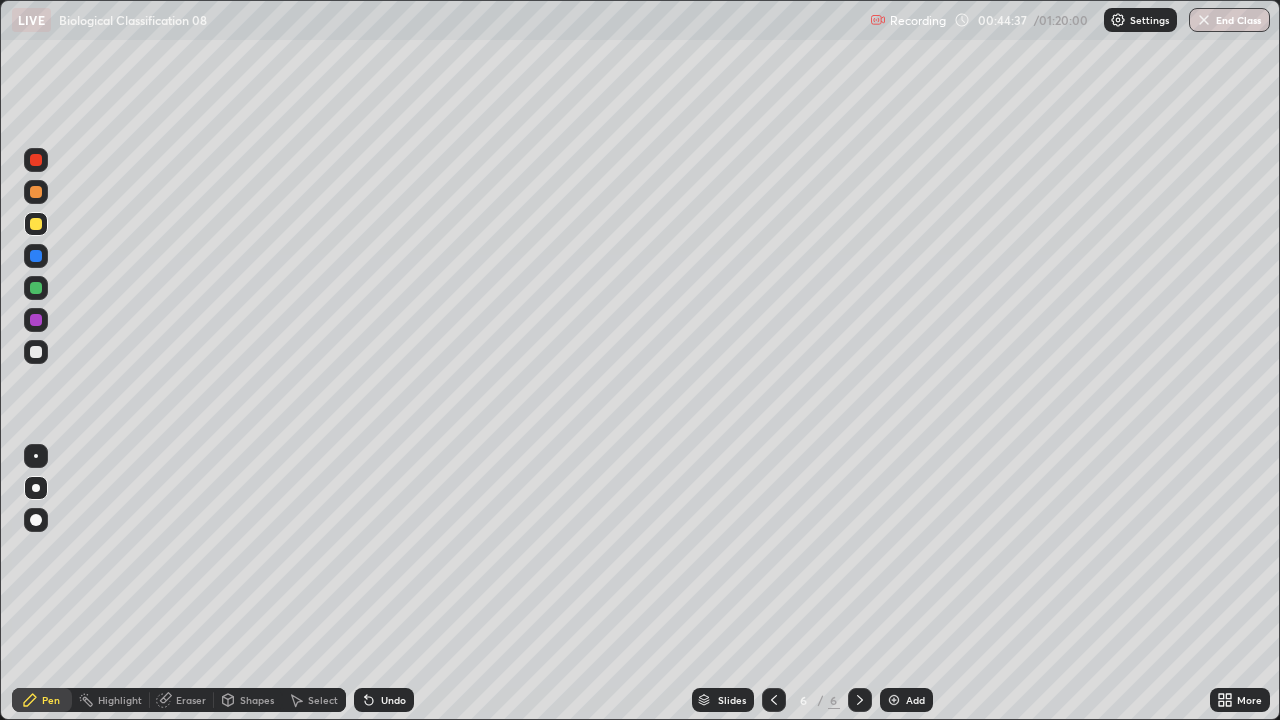 click at bounding box center [36, 352] 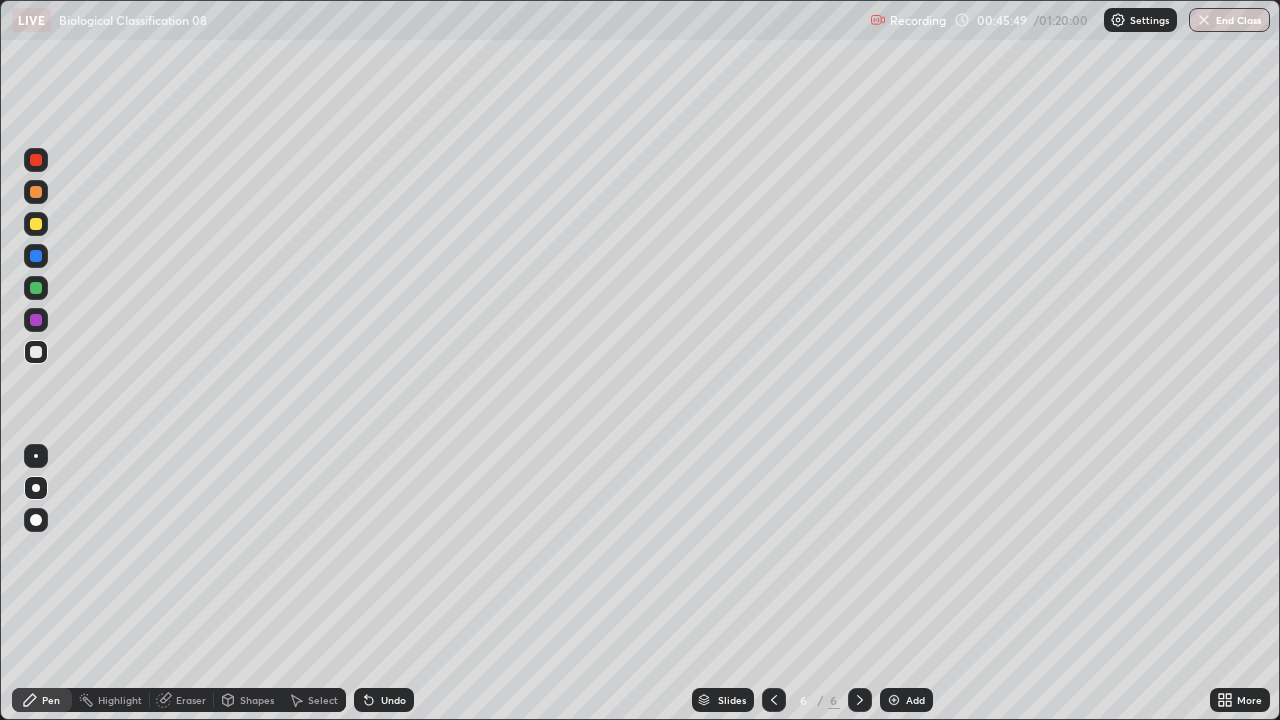 click at bounding box center (36, 456) 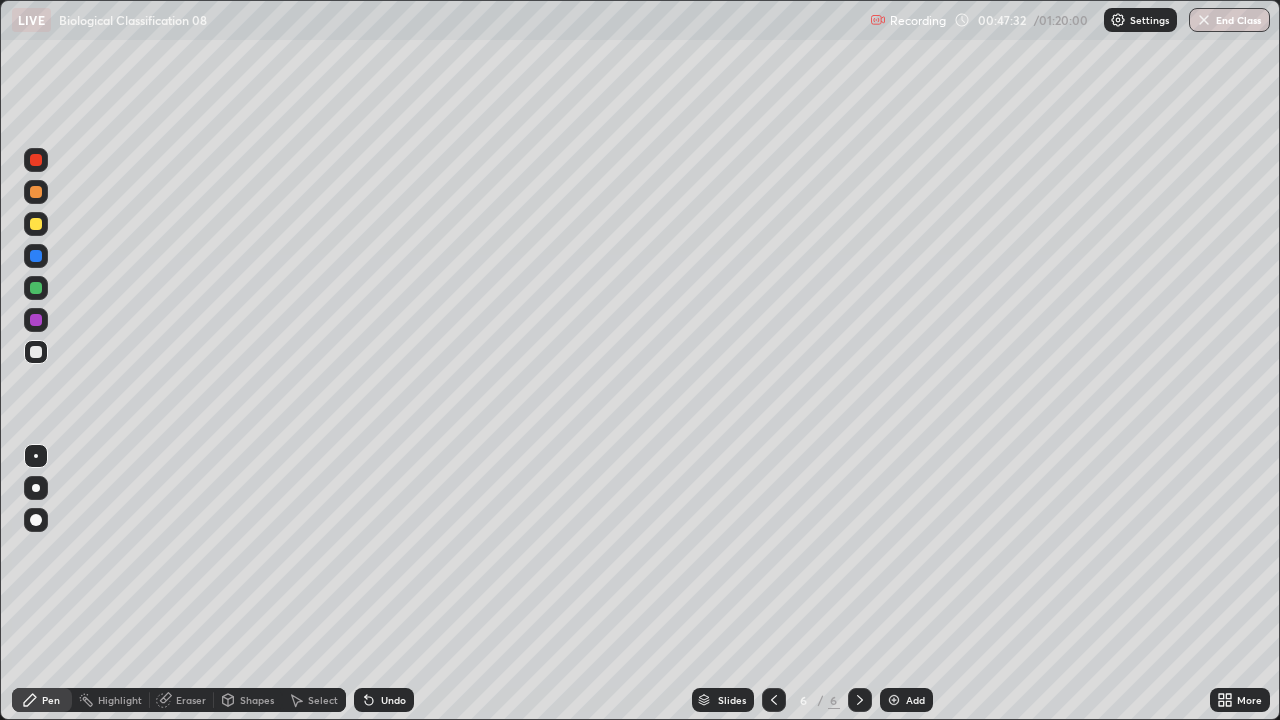 click 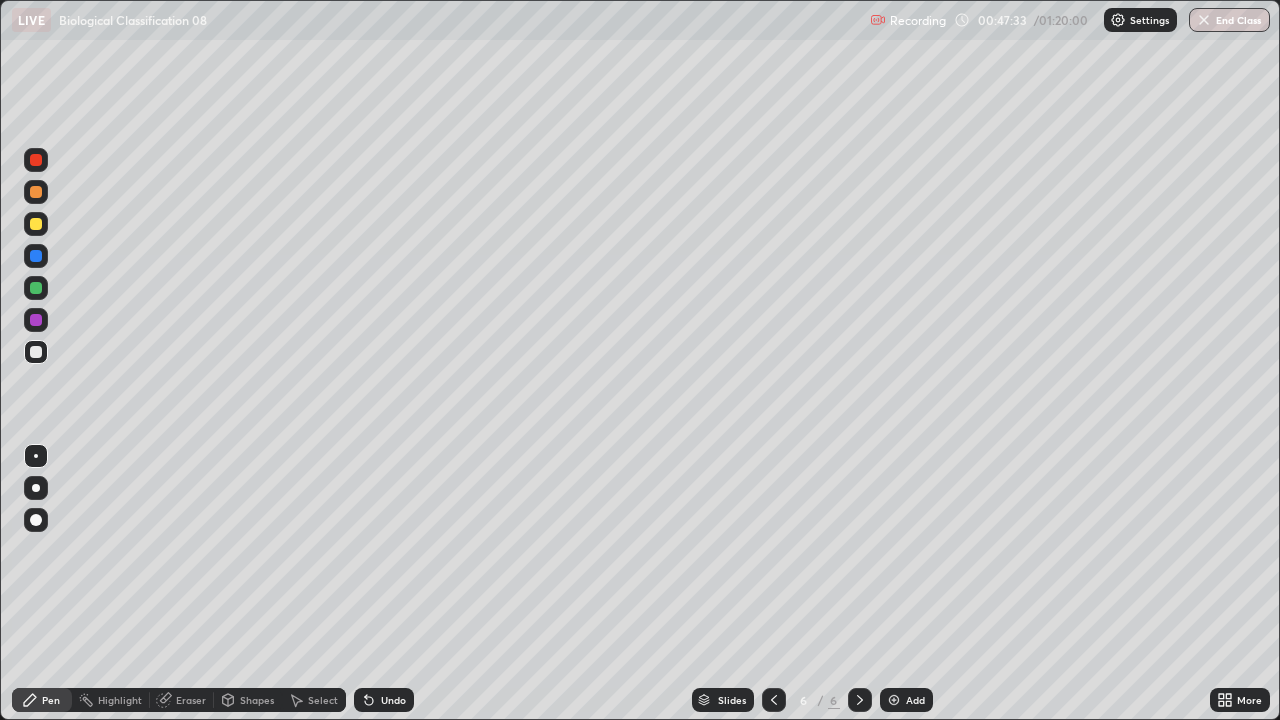 click at bounding box center [36, 288] 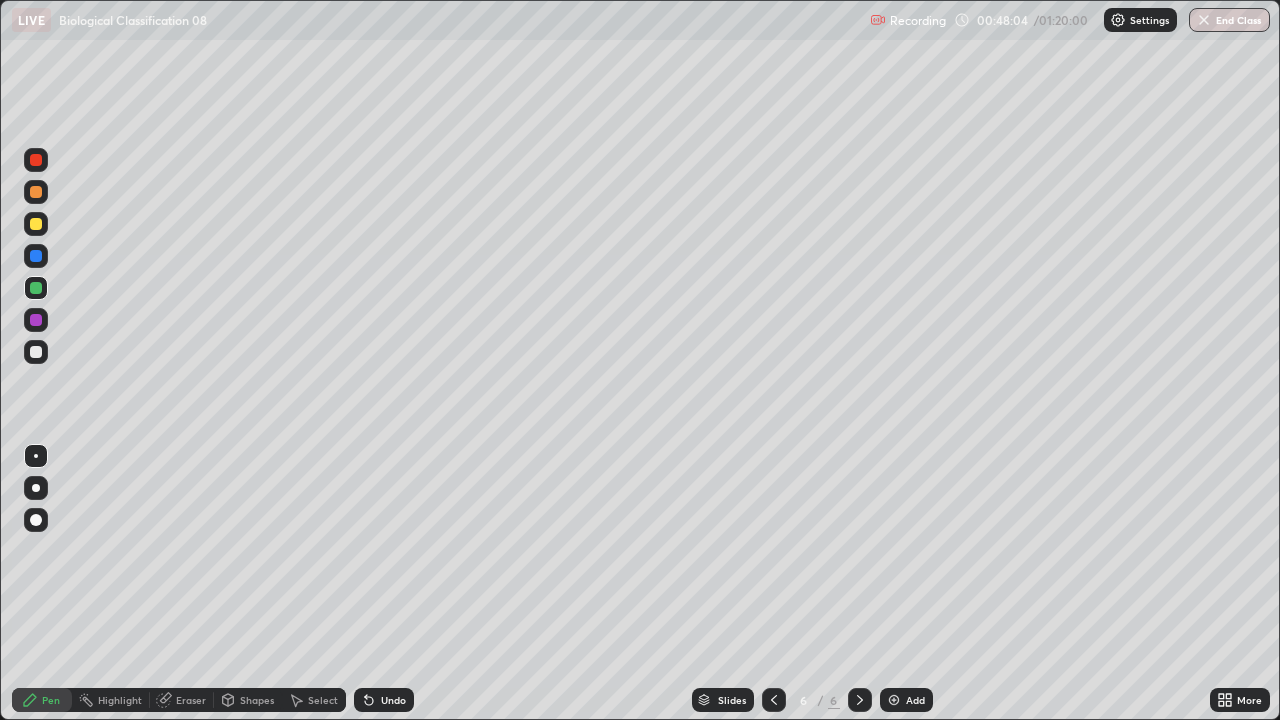 click 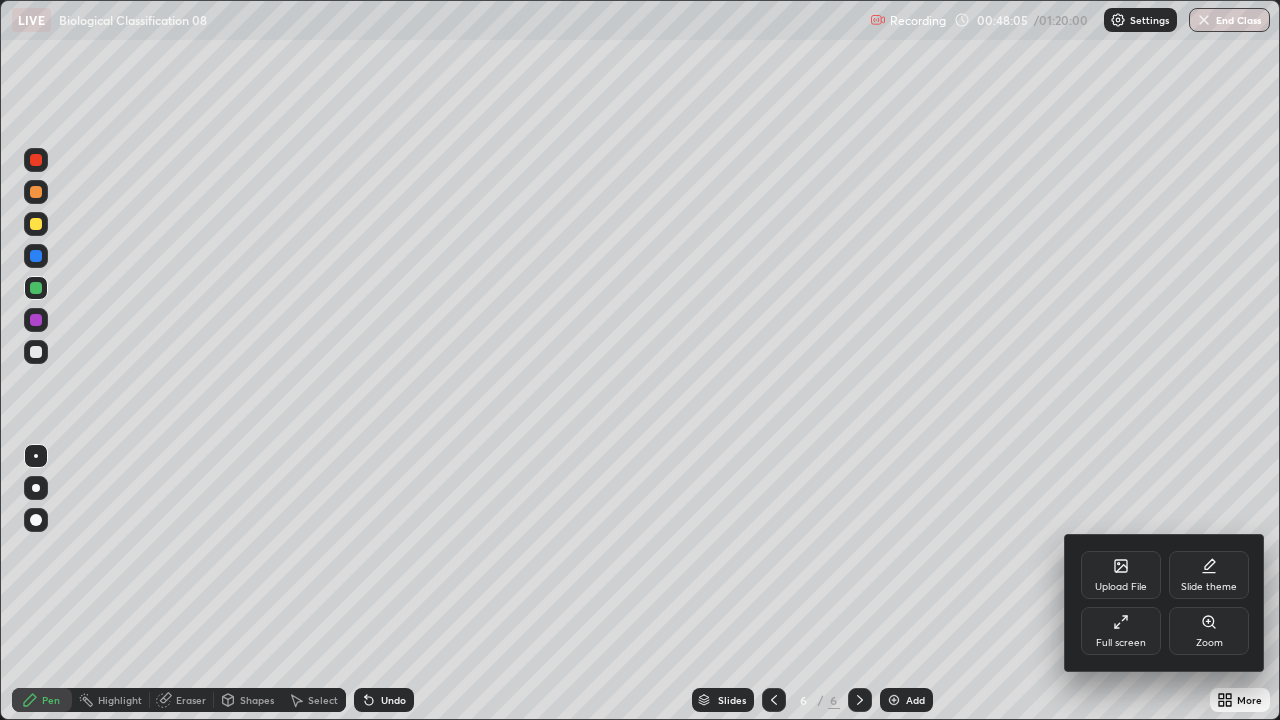 click on "Full screen" at bounding box center (1121, 631) 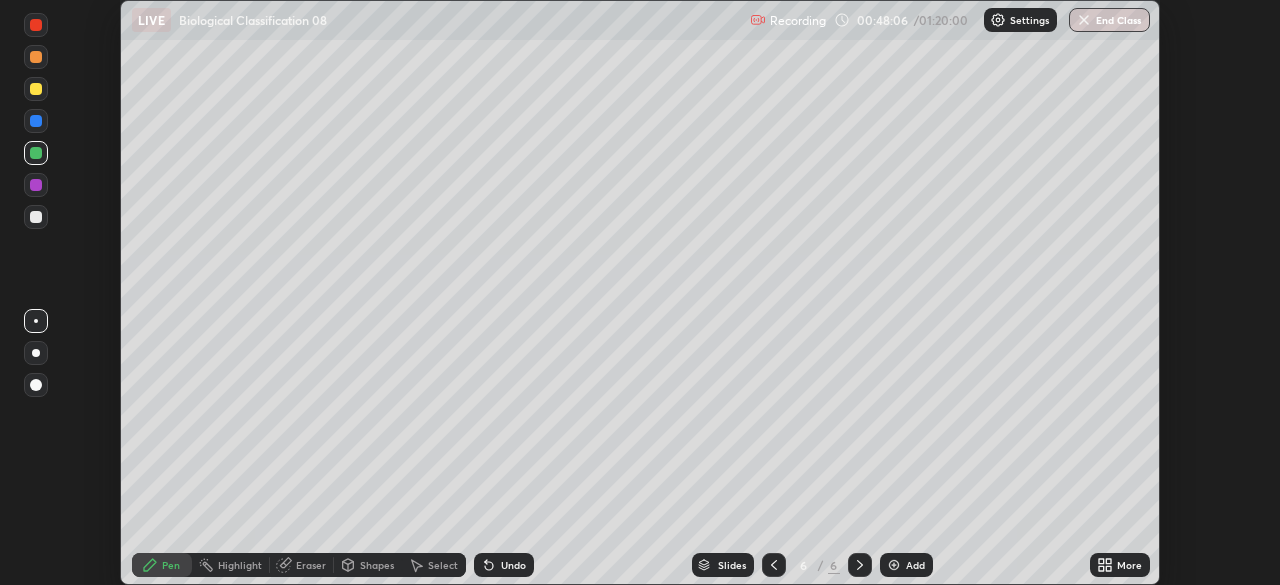 scroll, scrollTop: 585, scrollLeft: 1280, axis: both 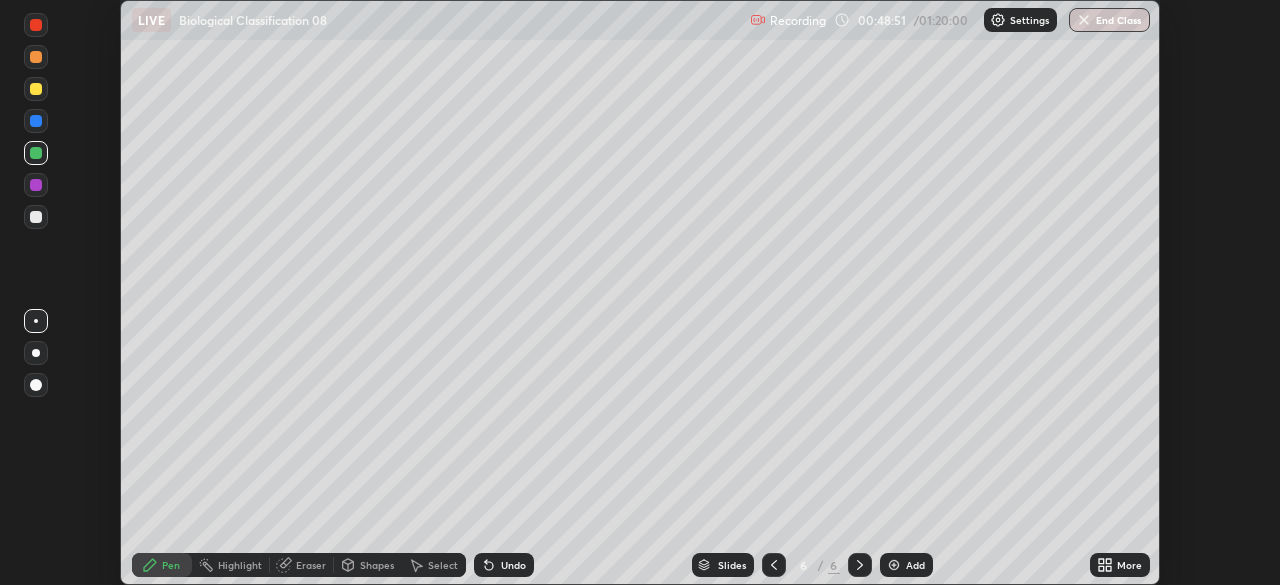click 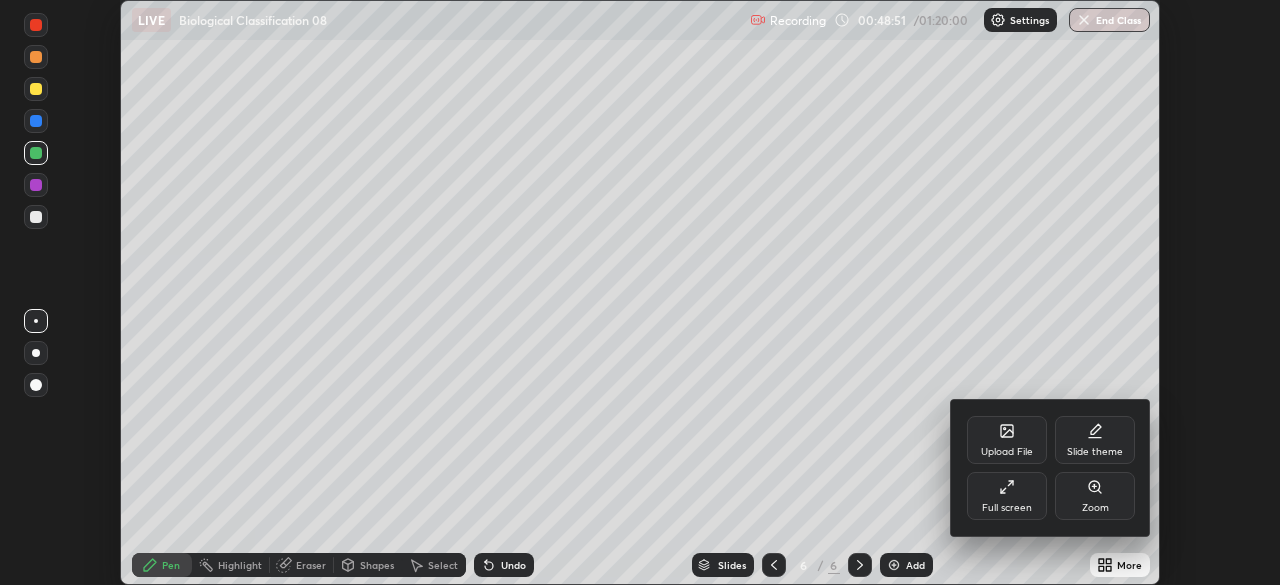 click on "Full screen" at bounding box center [1007, 508] 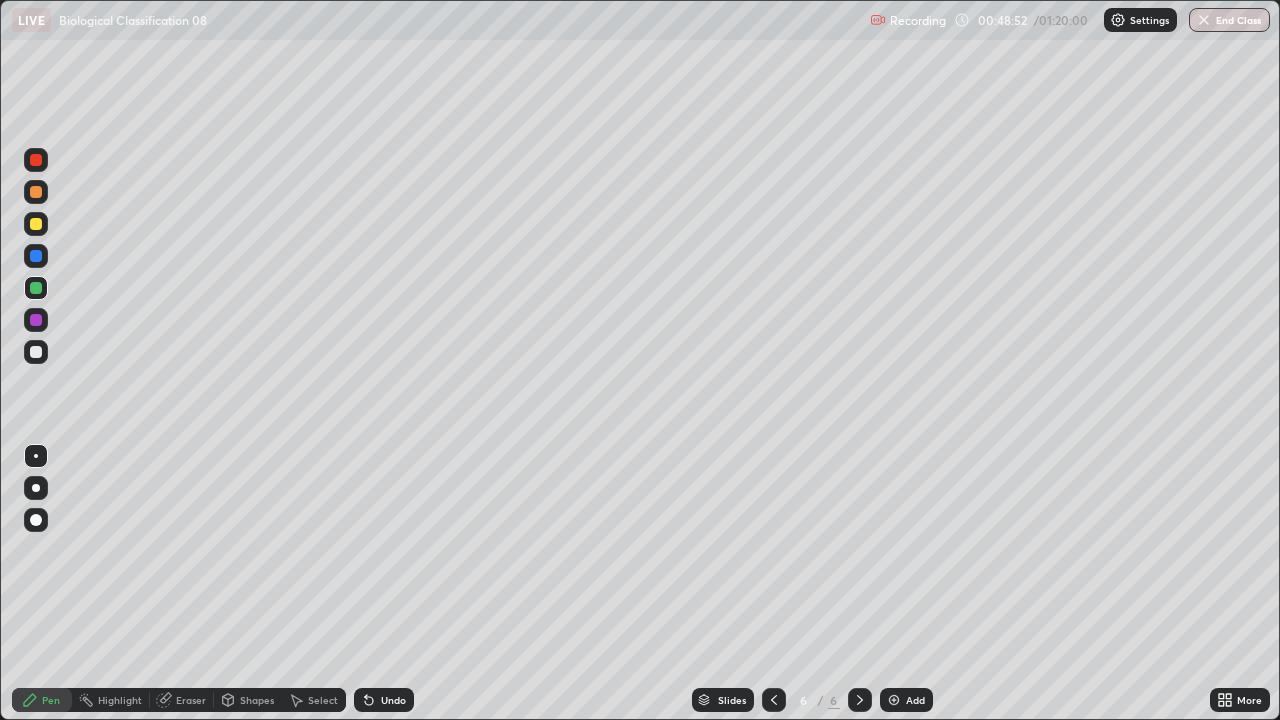 scroll, scrollTop: 99280, scrollLeft: 98720, axis: both 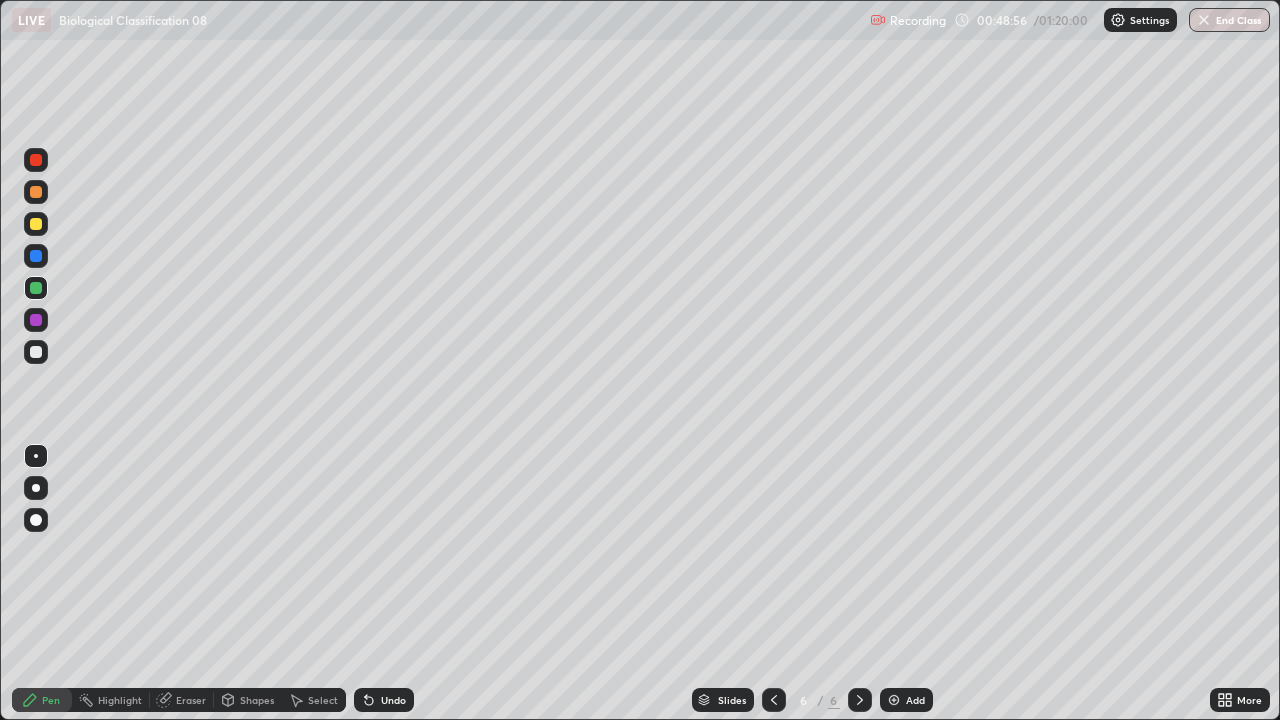 click on "Undo" at bounding box center (393, 700) 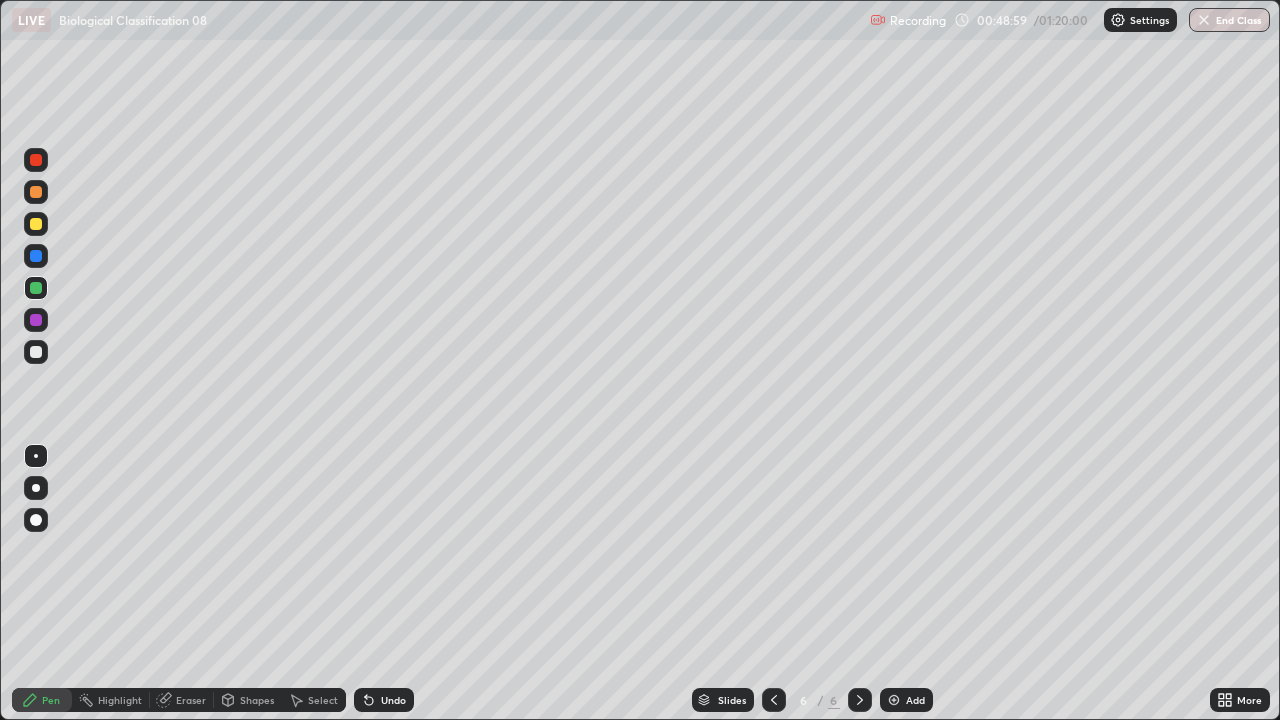 click on "Eraser" at bounding box center [182, 700] 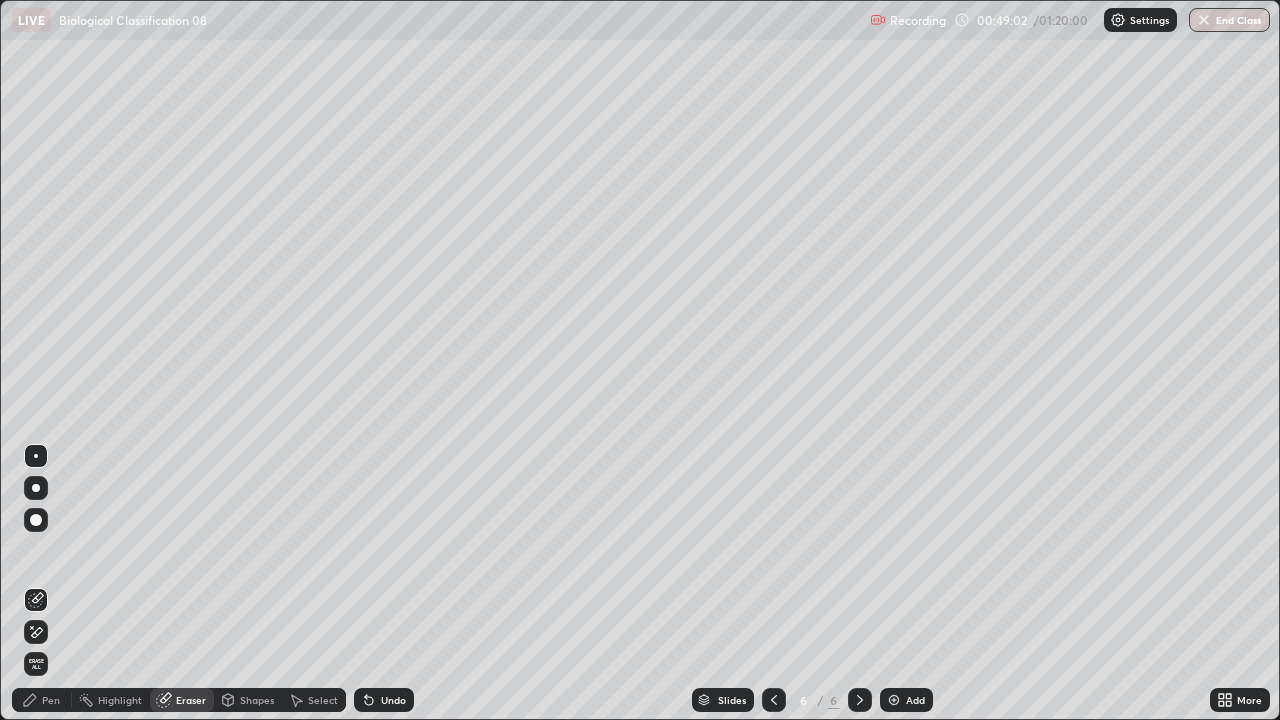 click on "Pen" at bounding box center (51, 700) 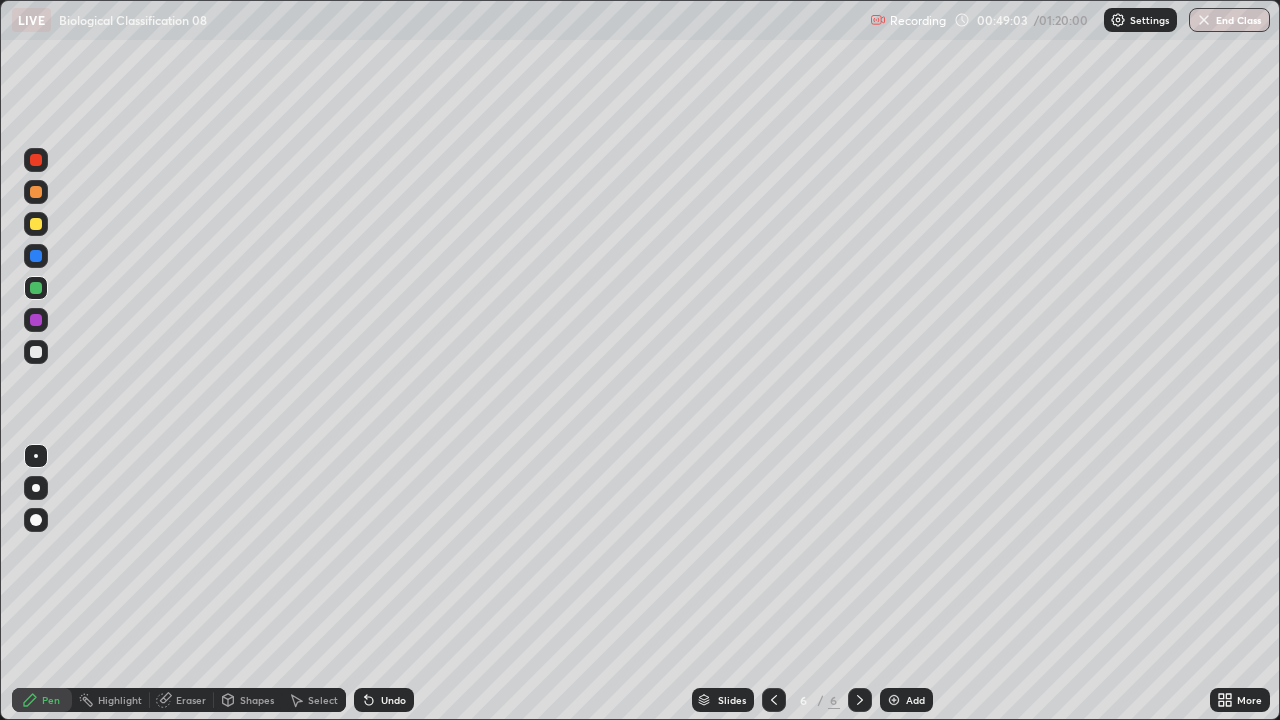 click at bounding box center (36, 352) 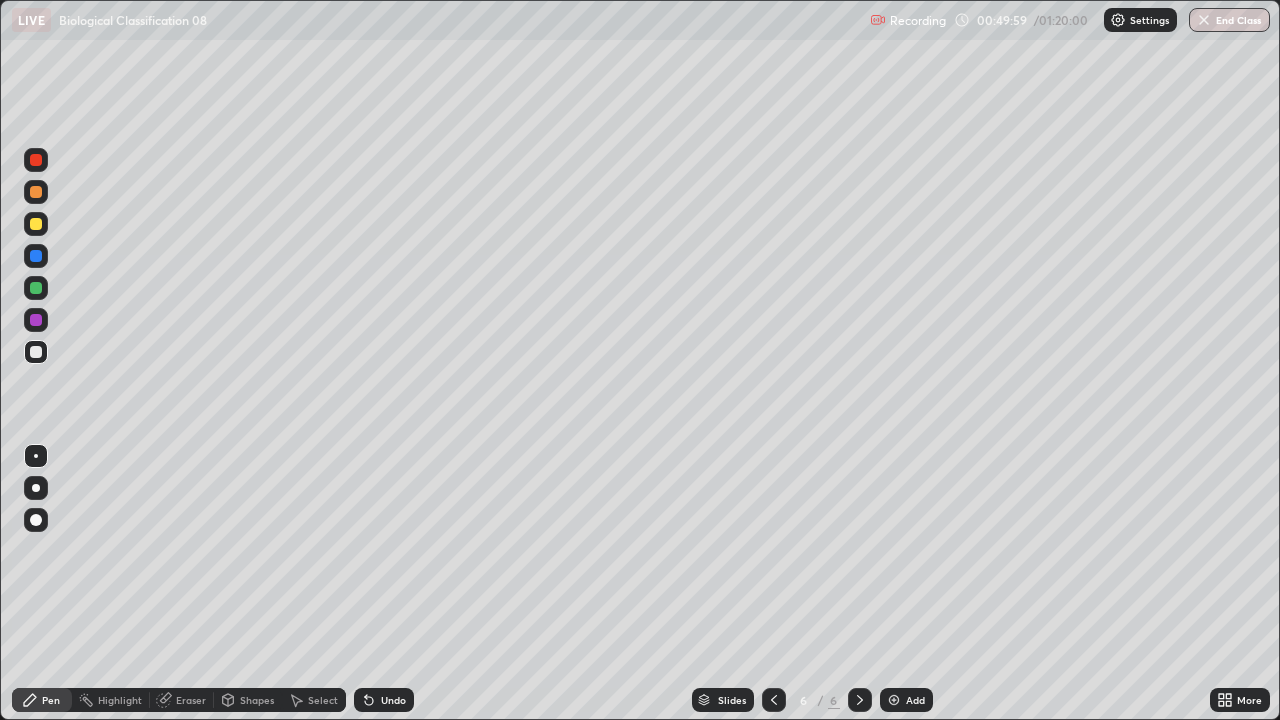 click at bounding box center [36, 224] 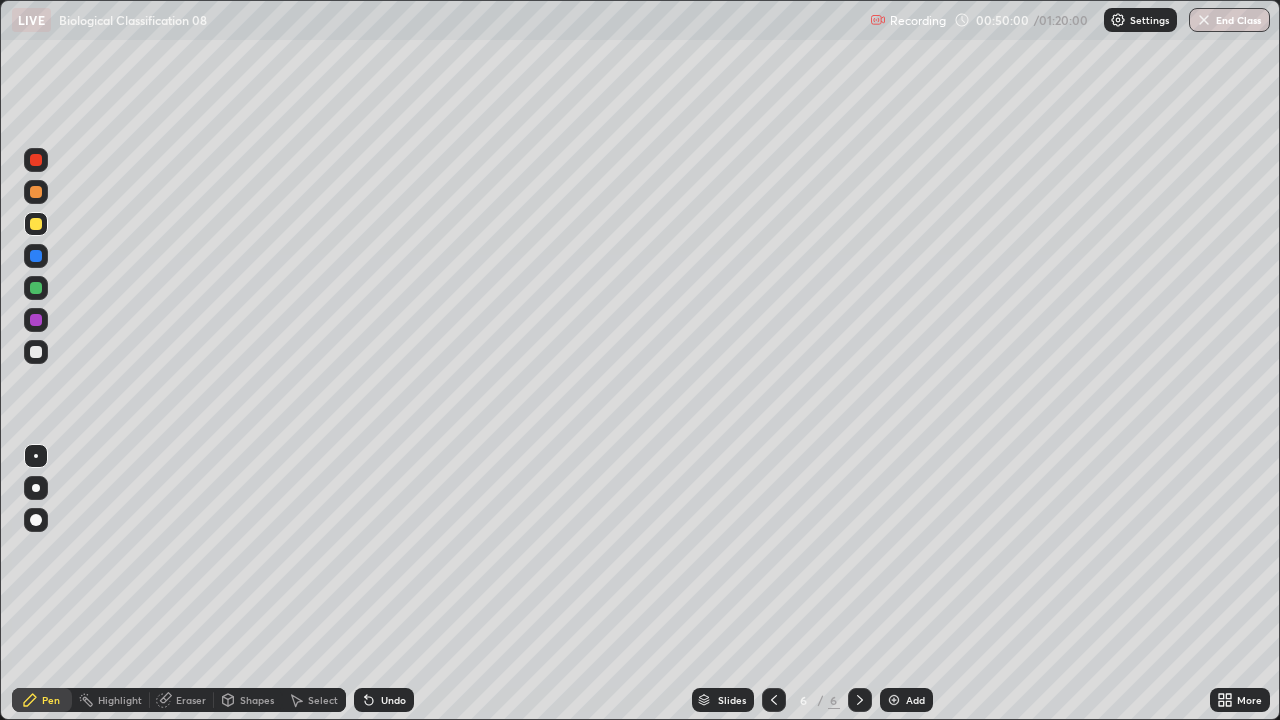 click at bounding box center [36, 288] 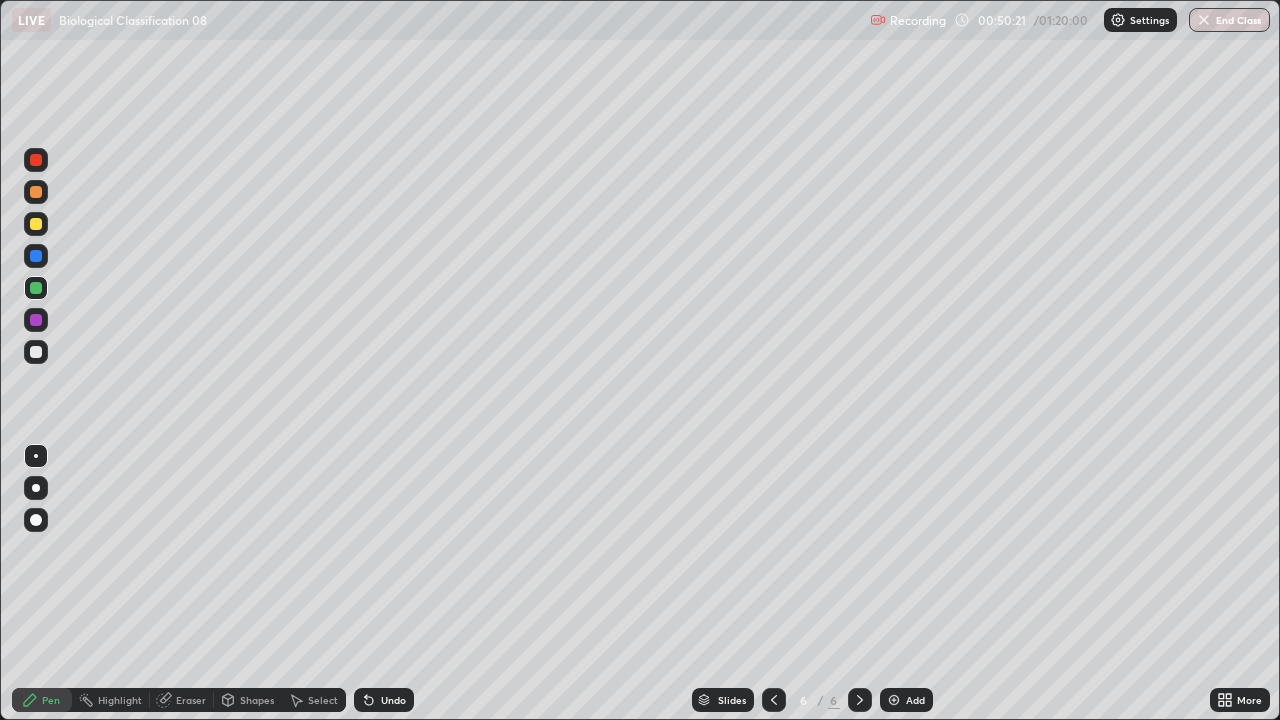 click at bounding box center (36, 352) 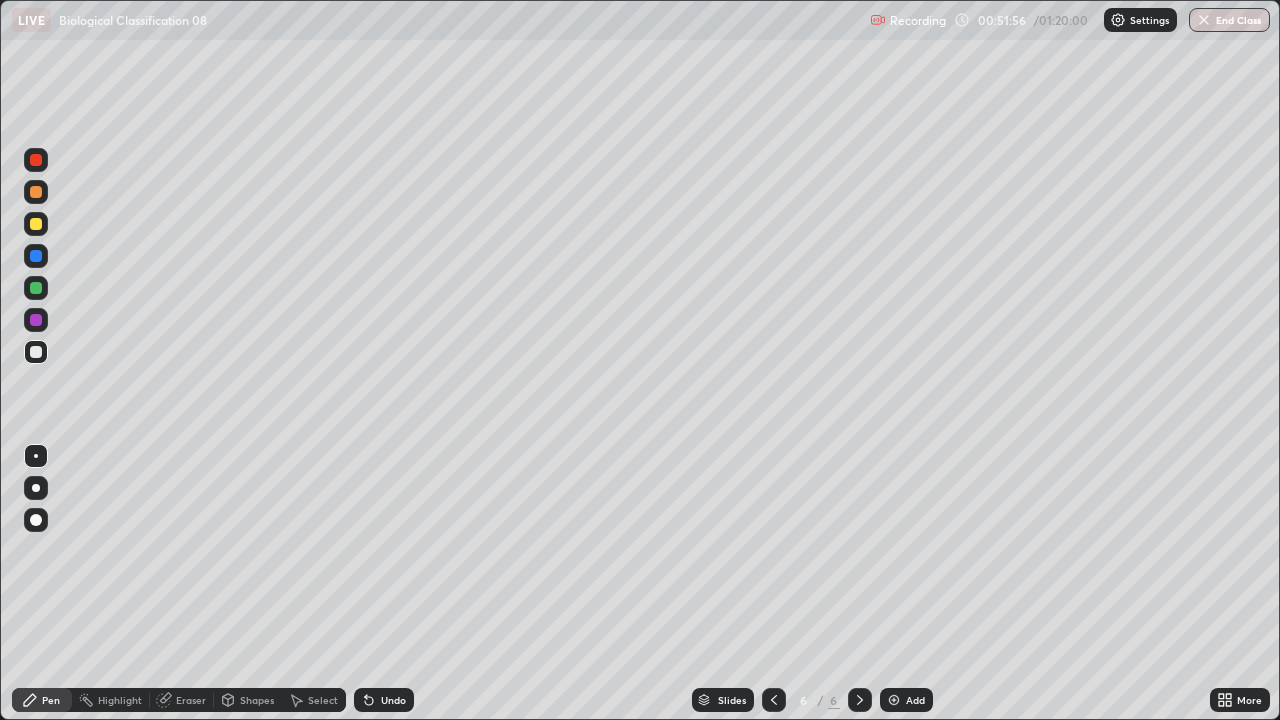 click at bounding box center [36, 352] 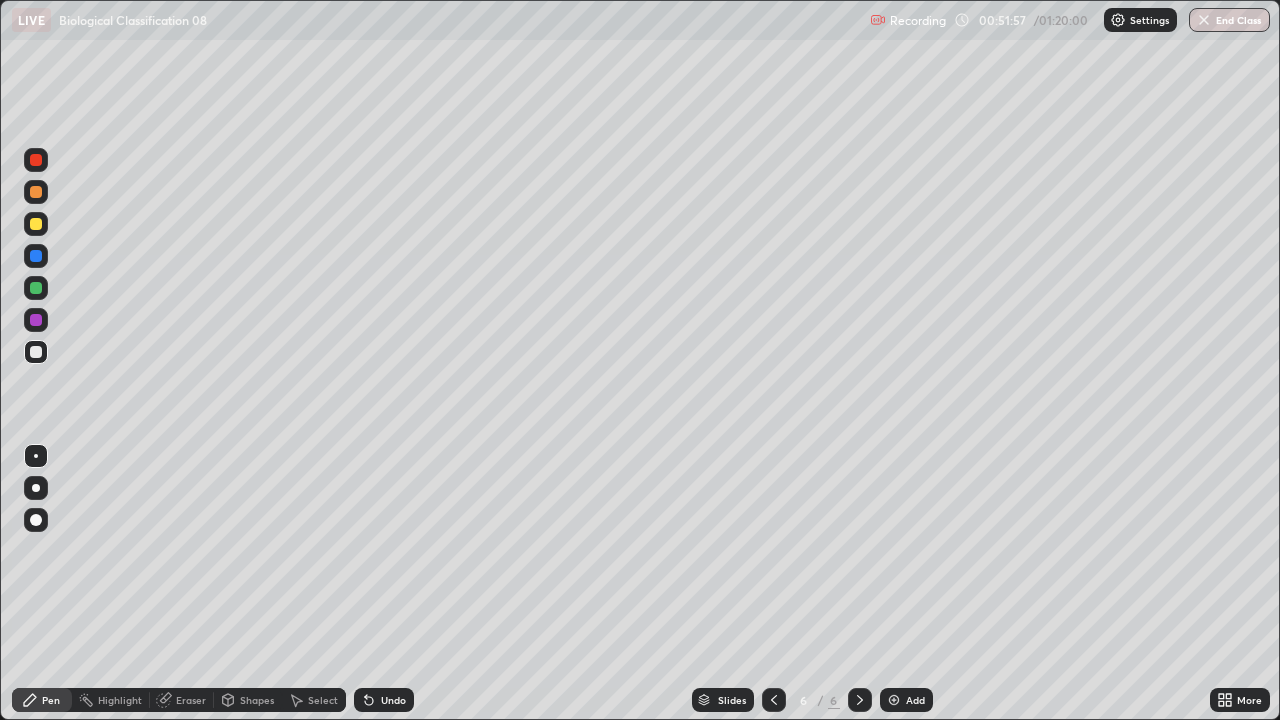 click at bounding box center [36, 352] 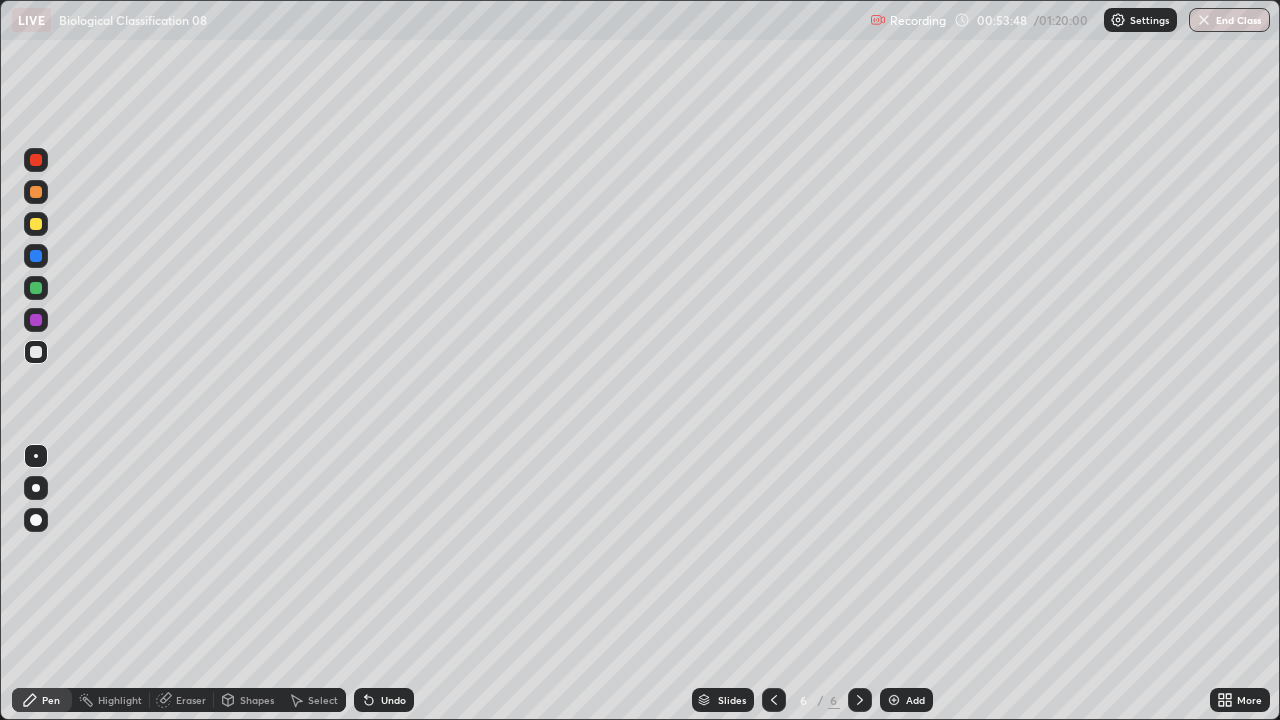 click on "Add" at bounding box center (906, 700) 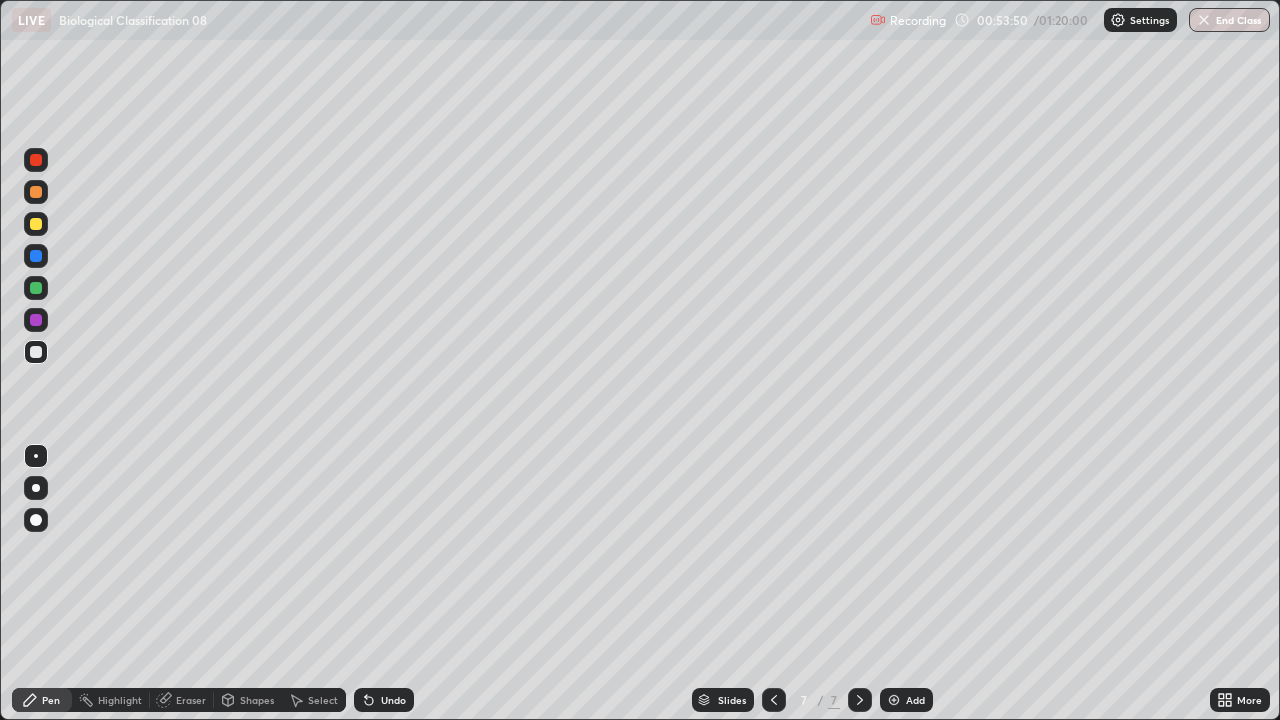 click at bounding box center [36, 488] 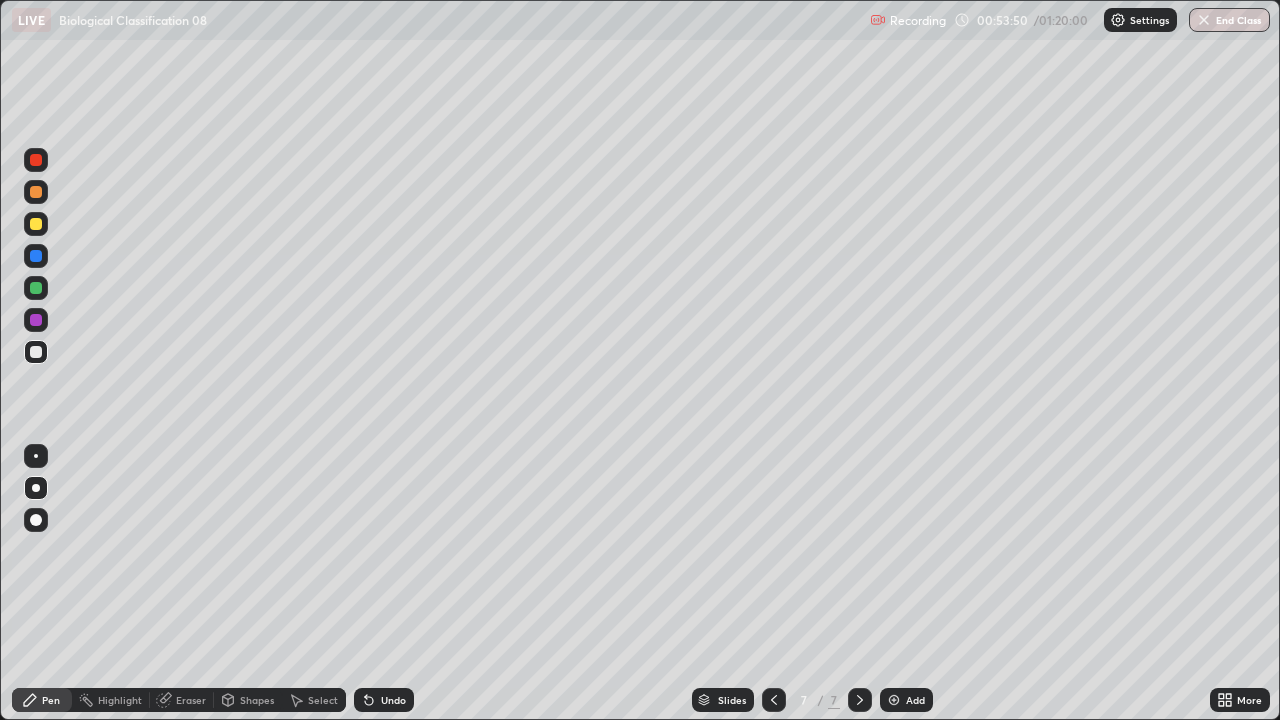 click at bounding box center (36, 224) 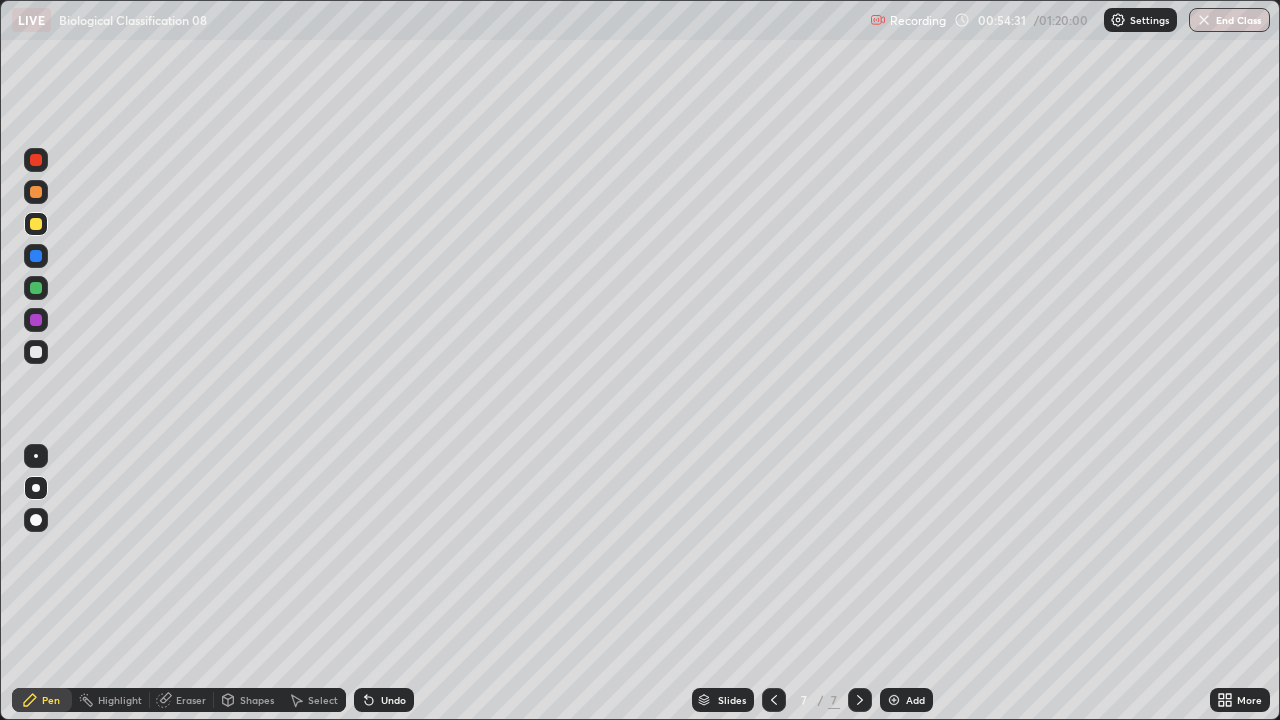 click at bounding box center [36, 352] 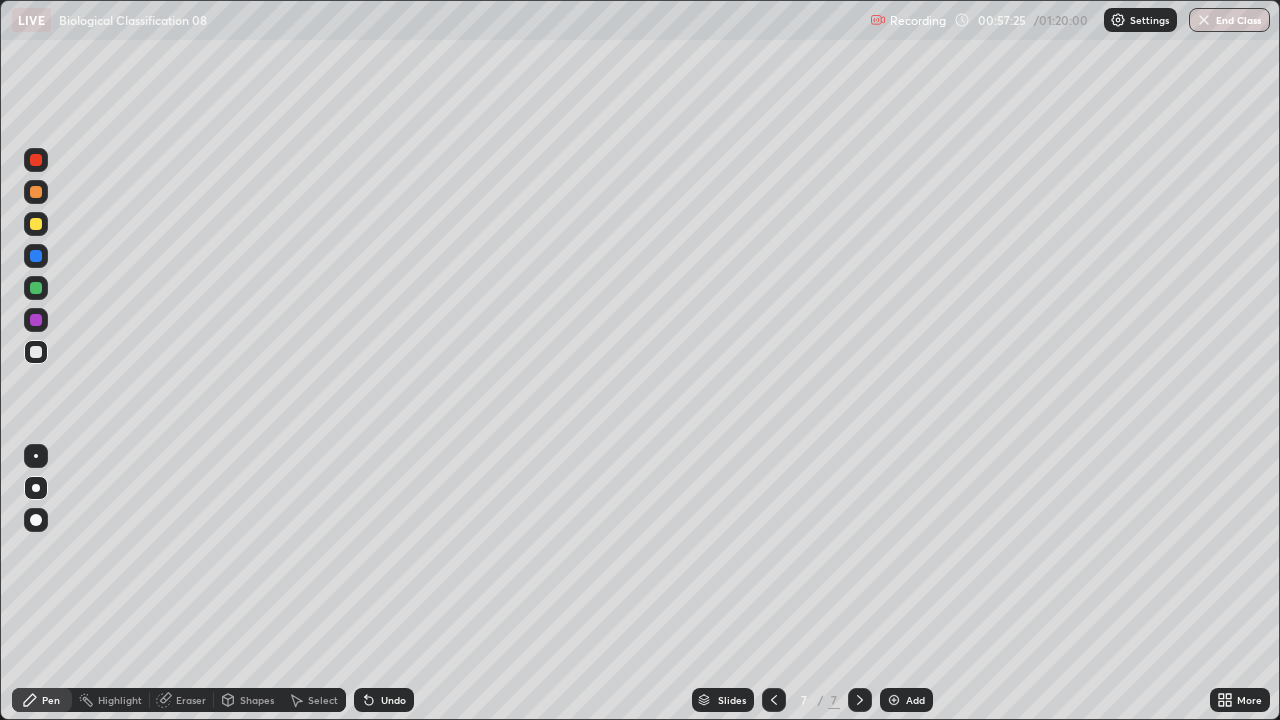 click at bounding box center (894, 700) 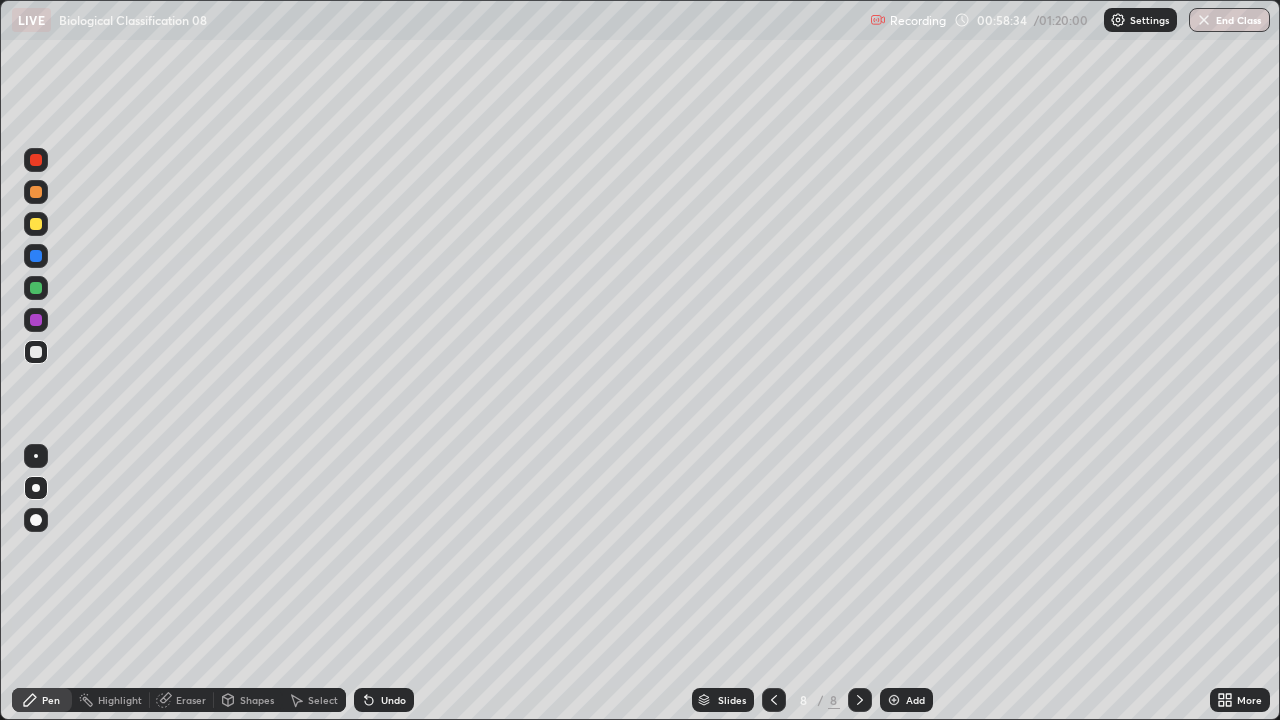 click 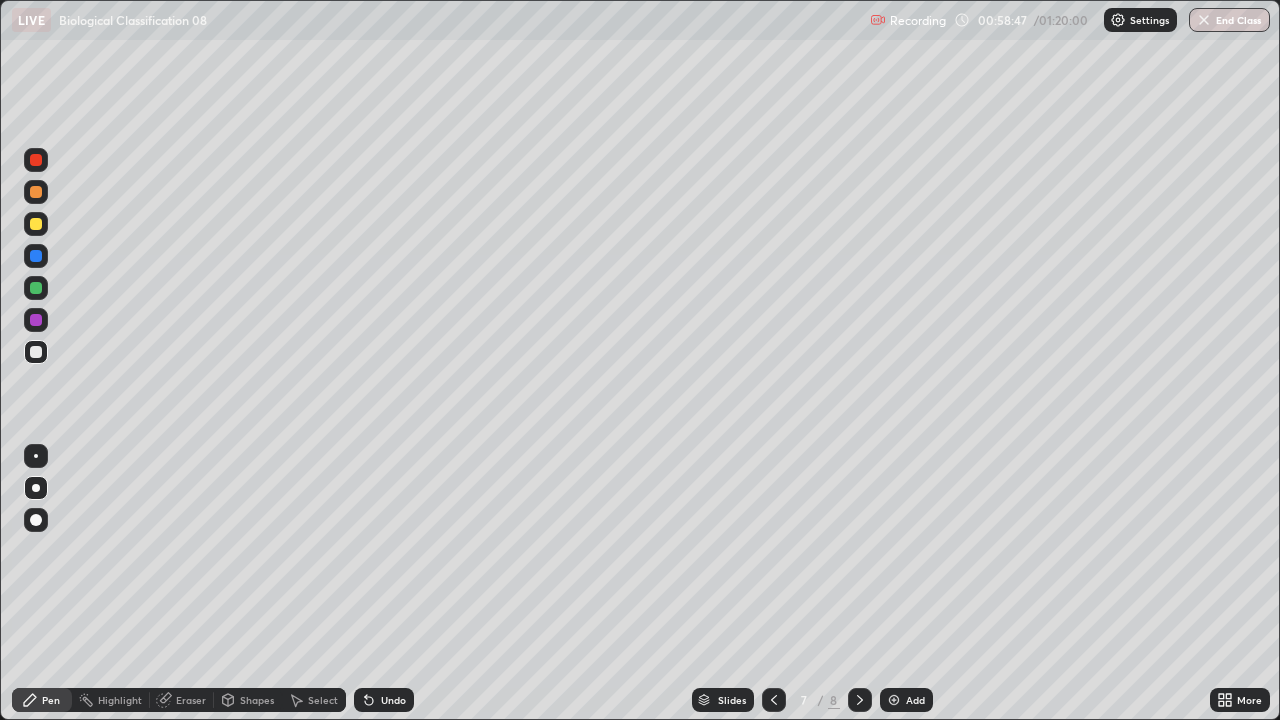 click 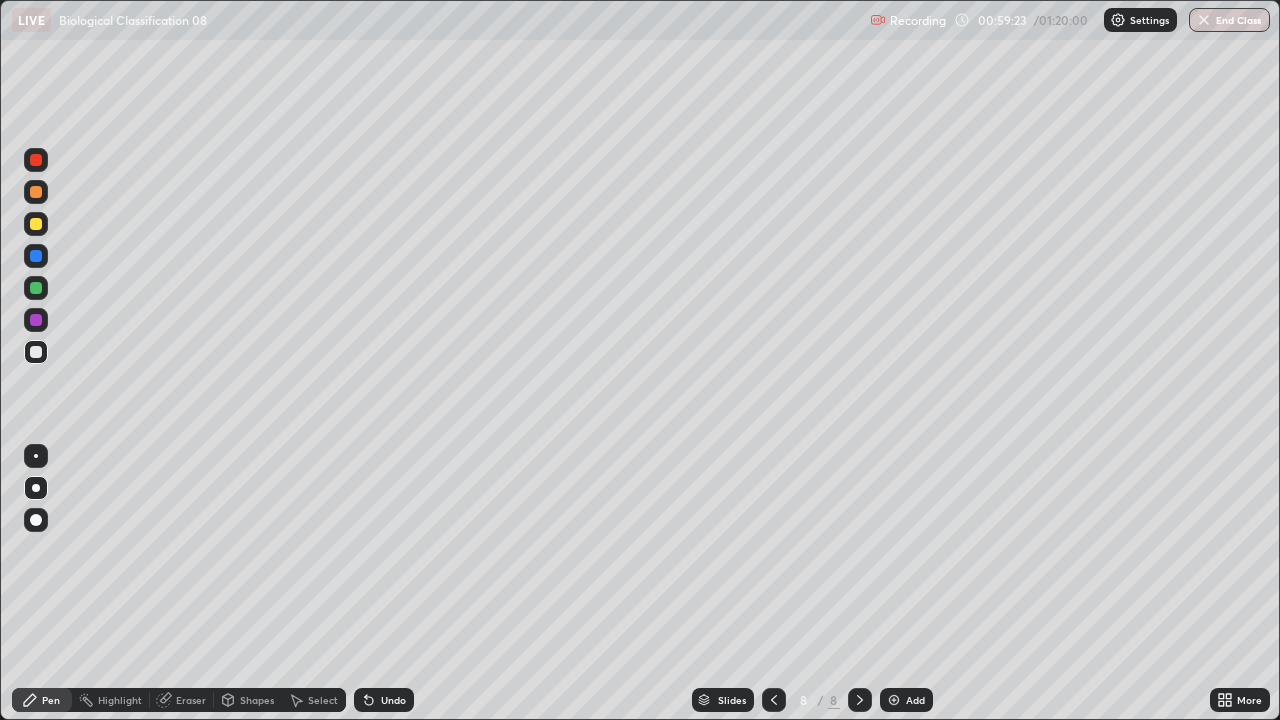 click on "Undo" at bounding box center (393, 700) 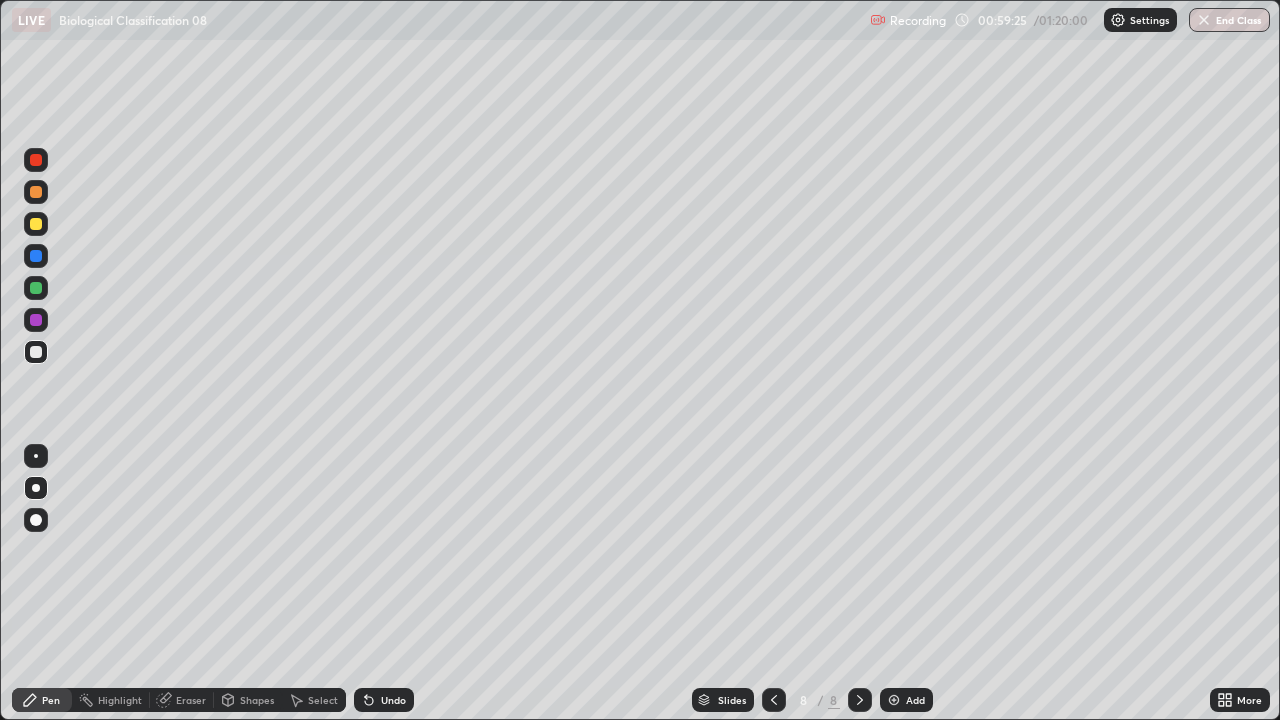click on "Undo" at bounding box center (393, 700) 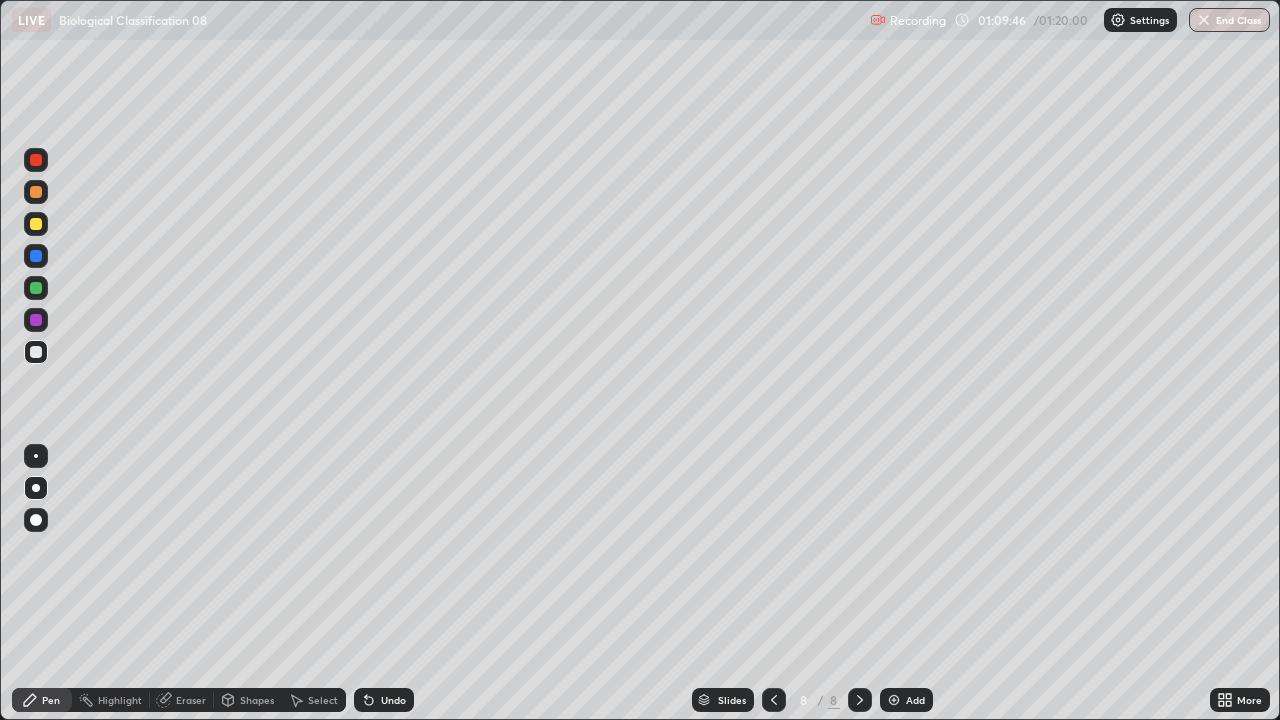 click 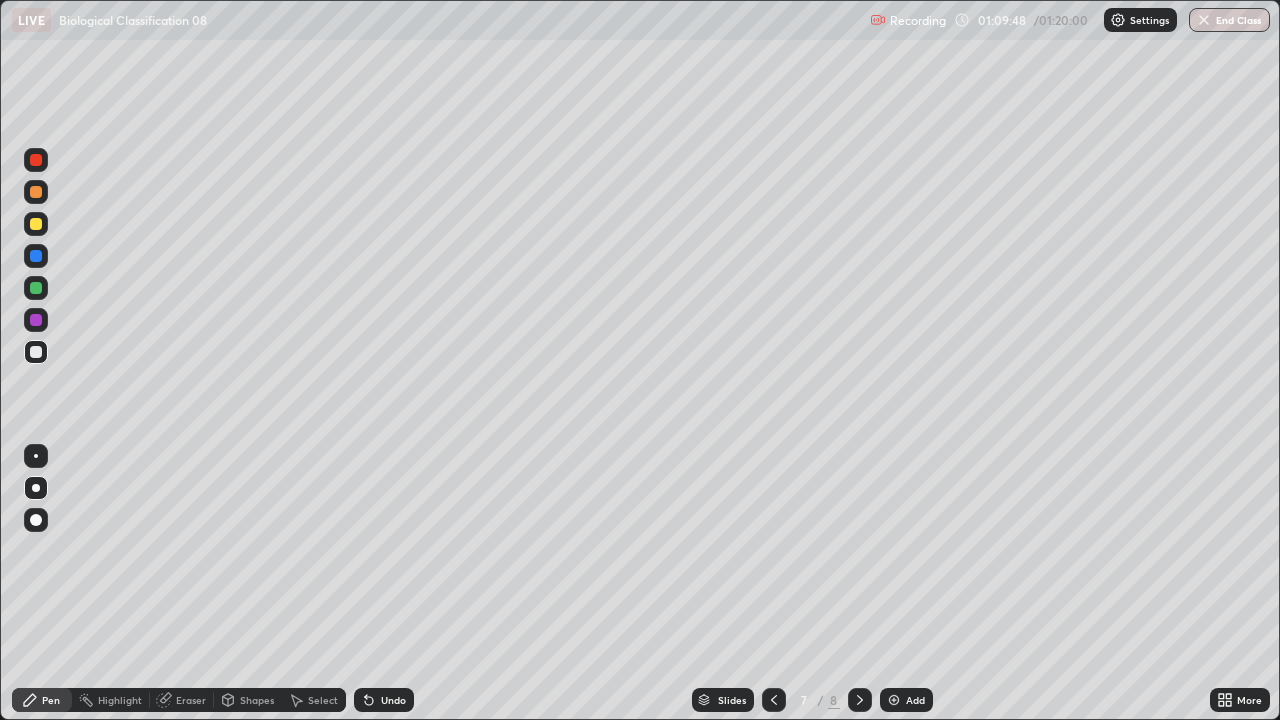 click at bounding box center (36, 352) 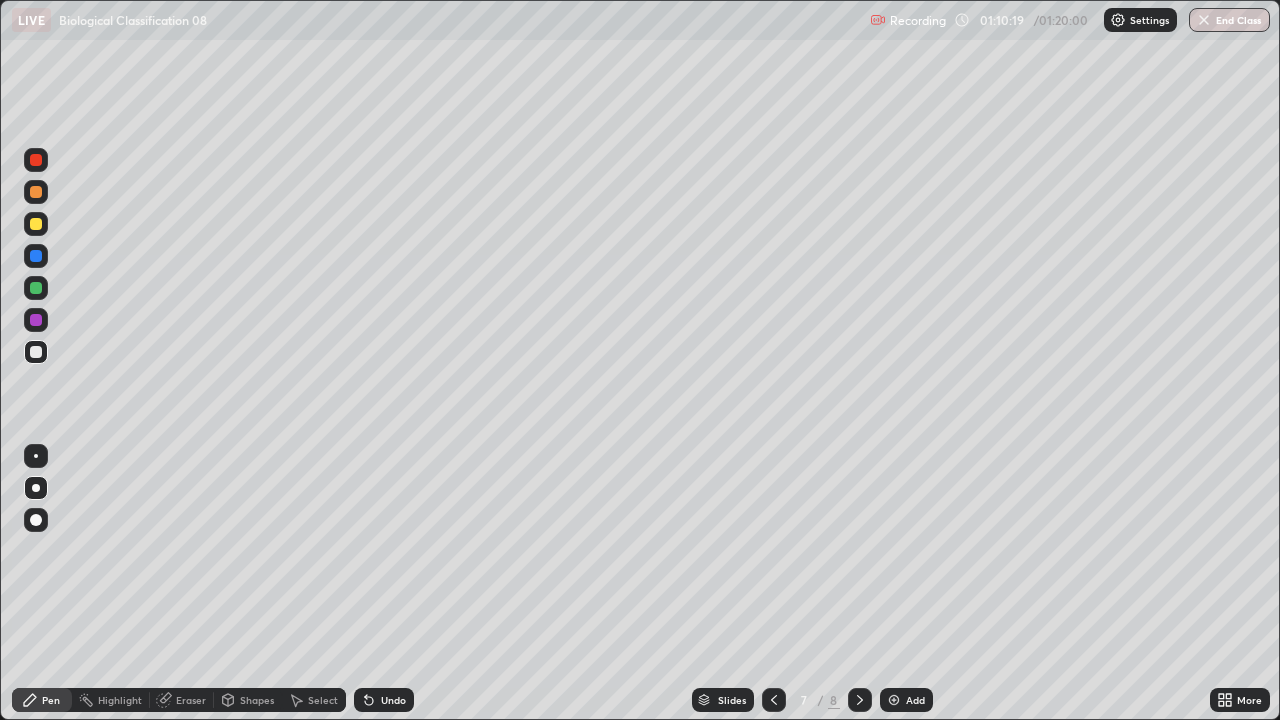 click 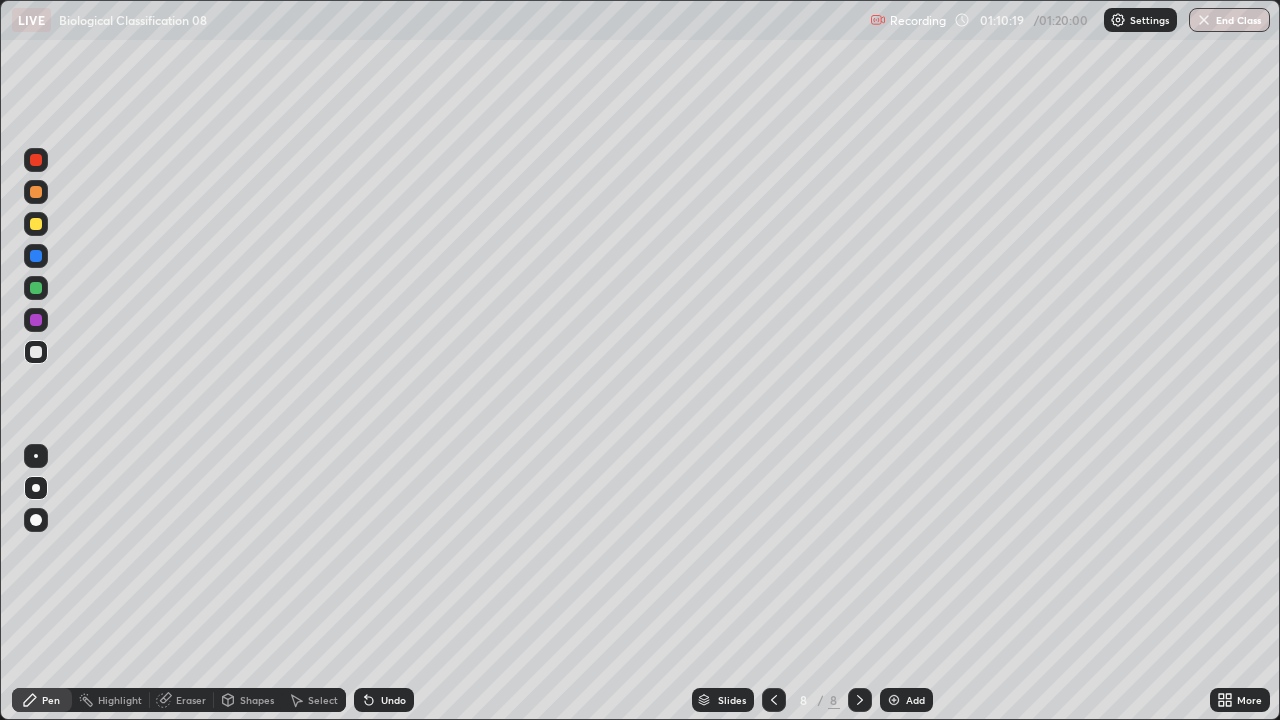 click 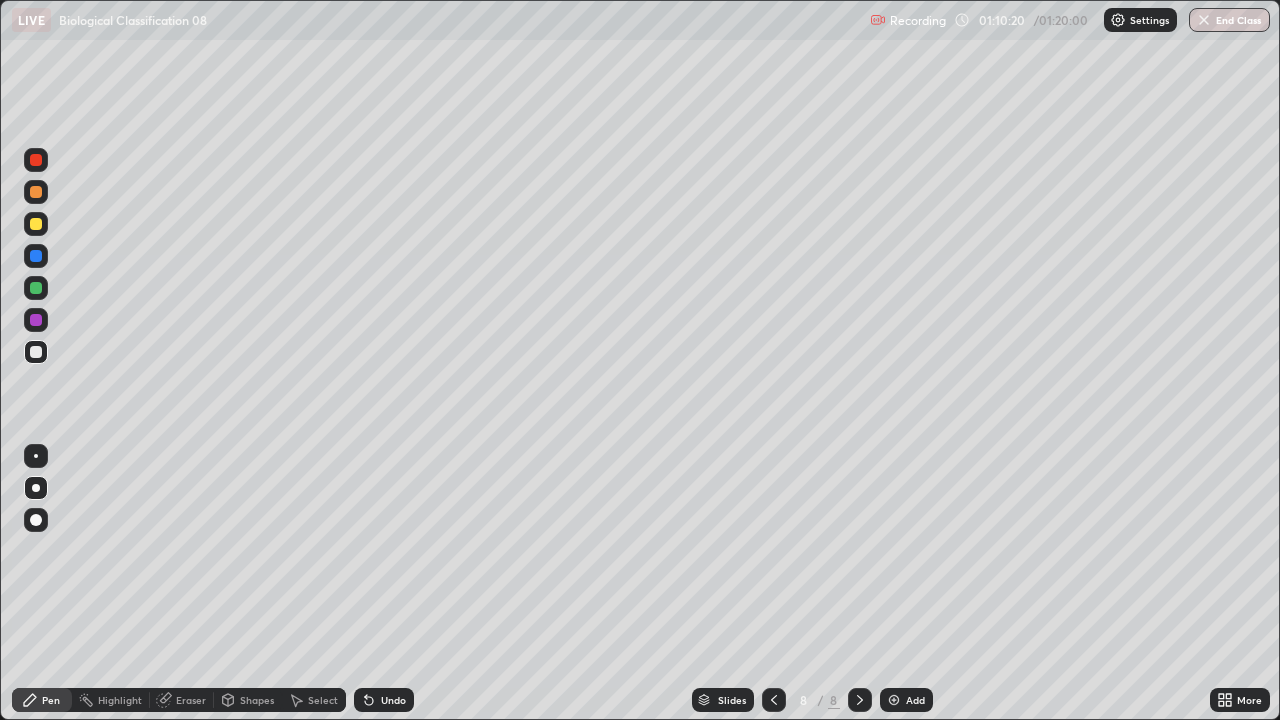 click on "Add" at bounding box center [906, 700] 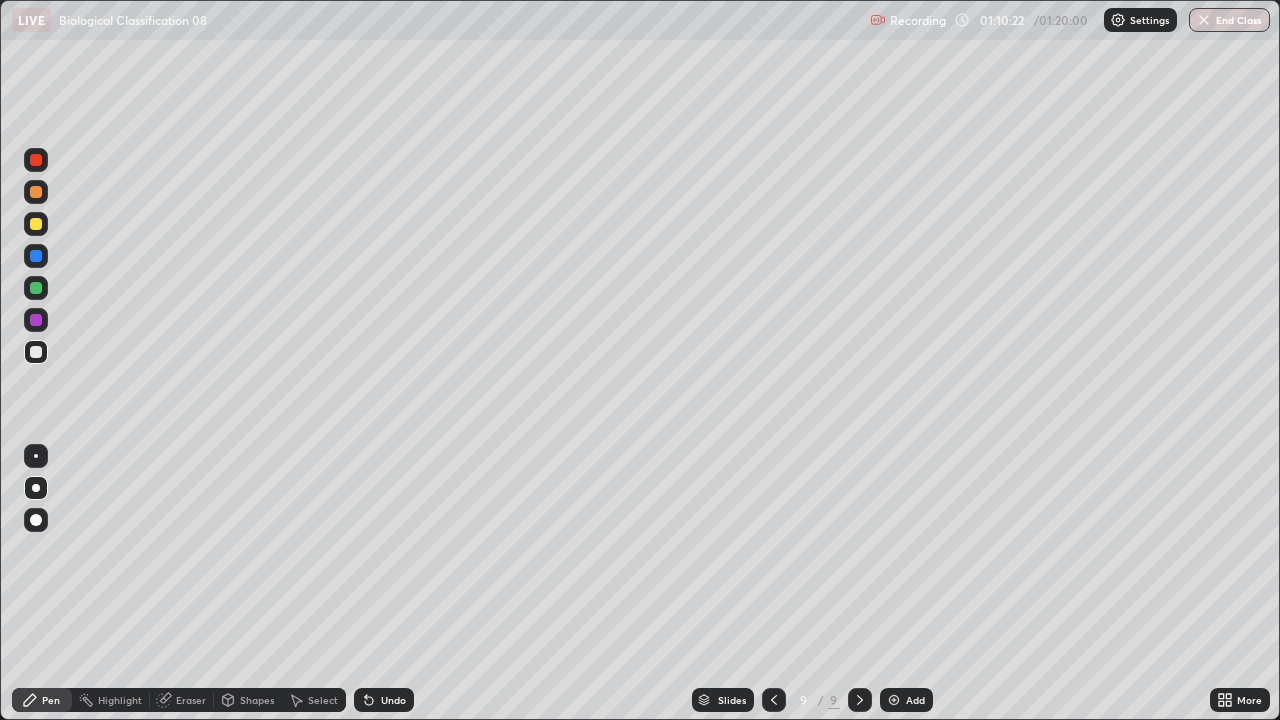 click at bounding box center (36, 224) 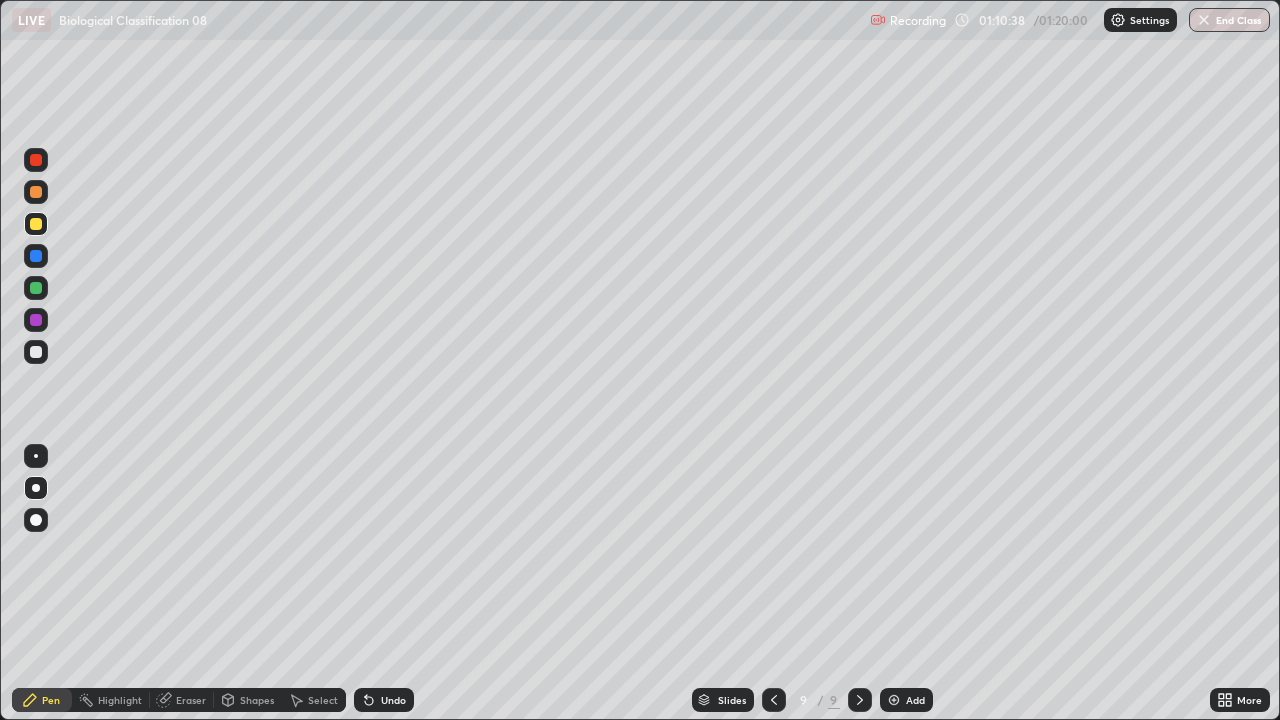click on "Undo" at bounding box center [393, 700] 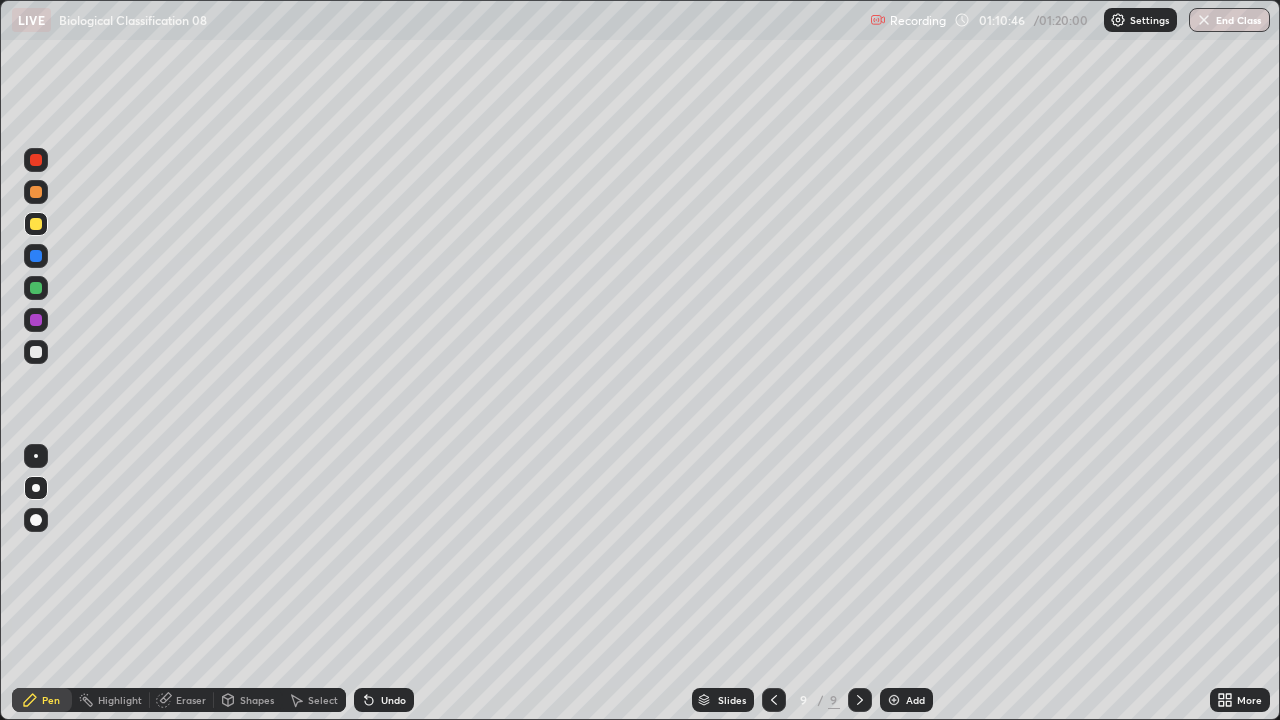click on "Undo" at bounding box center [393, 700] 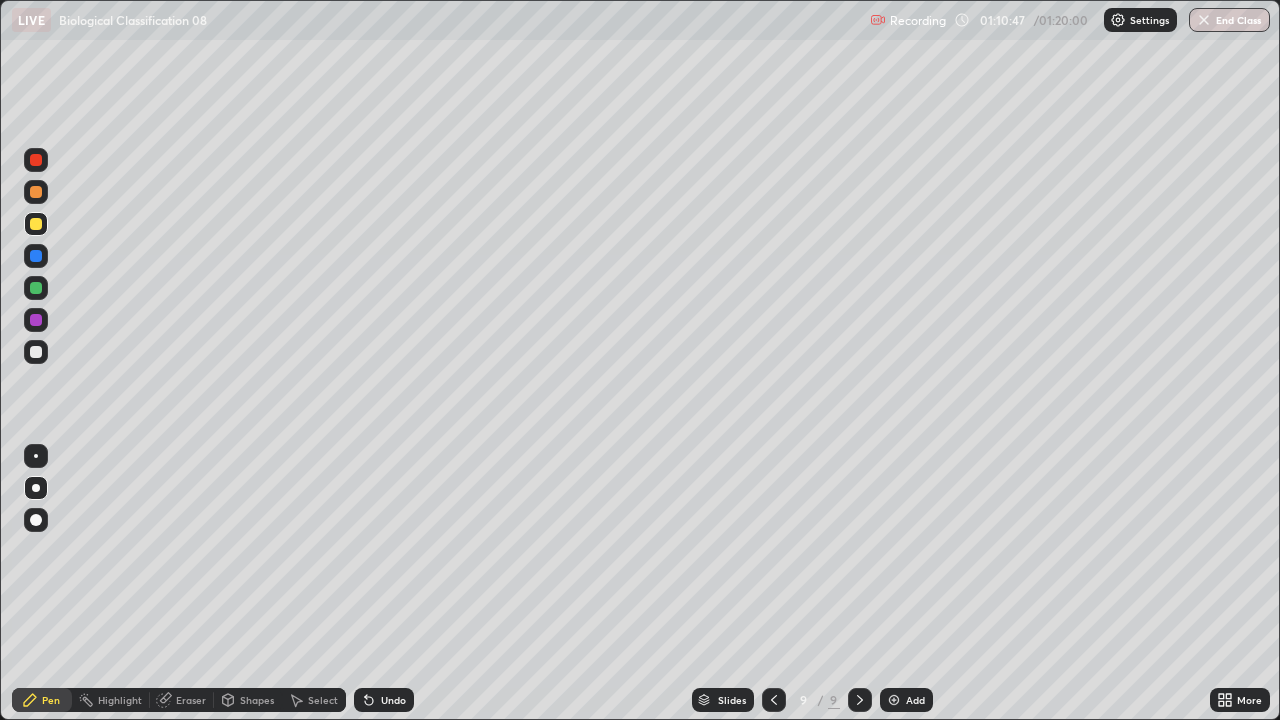 click on "Undo" at bounding box center (393, 700) 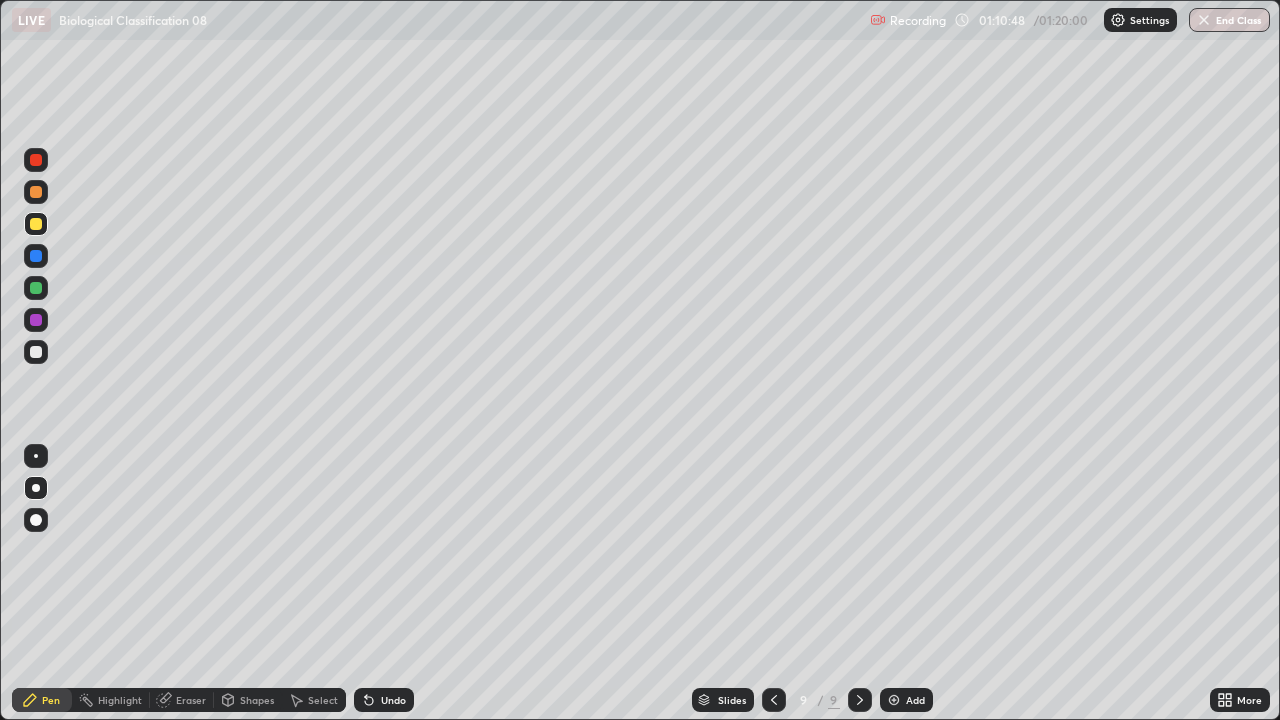 click on "Undo" at bounding box center [393, 700] 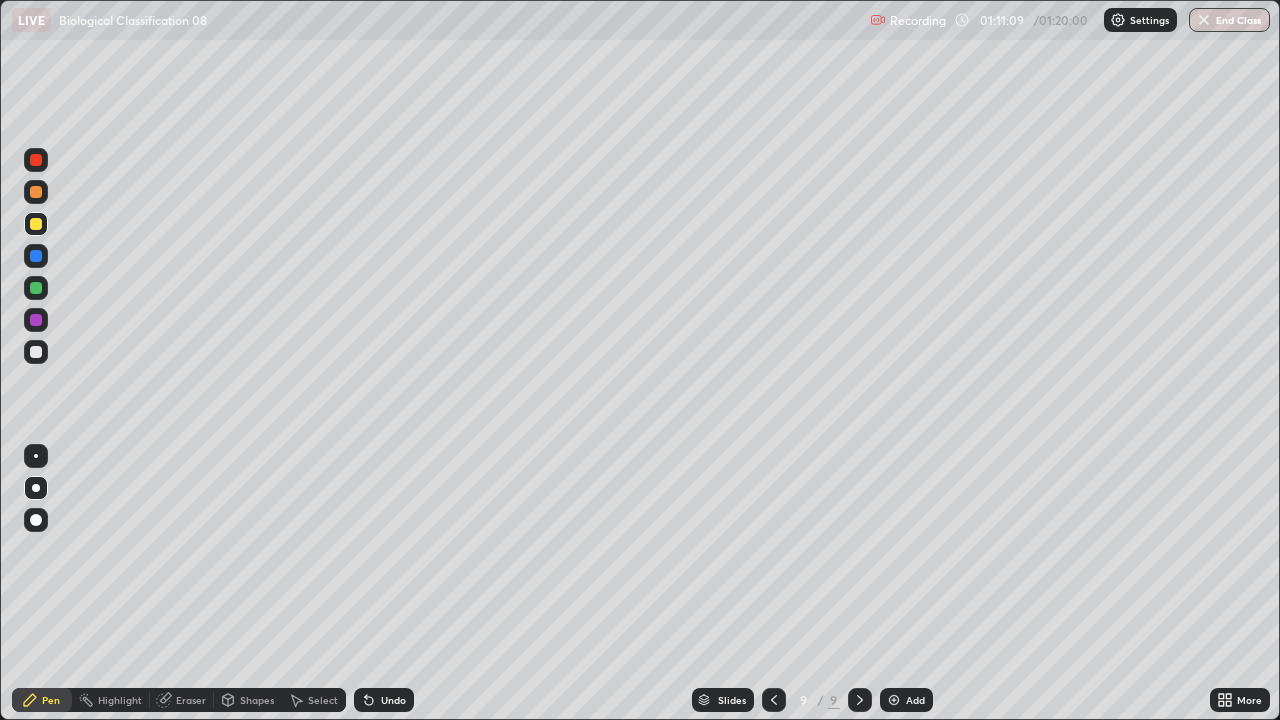 click on "Undo" at bounding box center [384, 700] 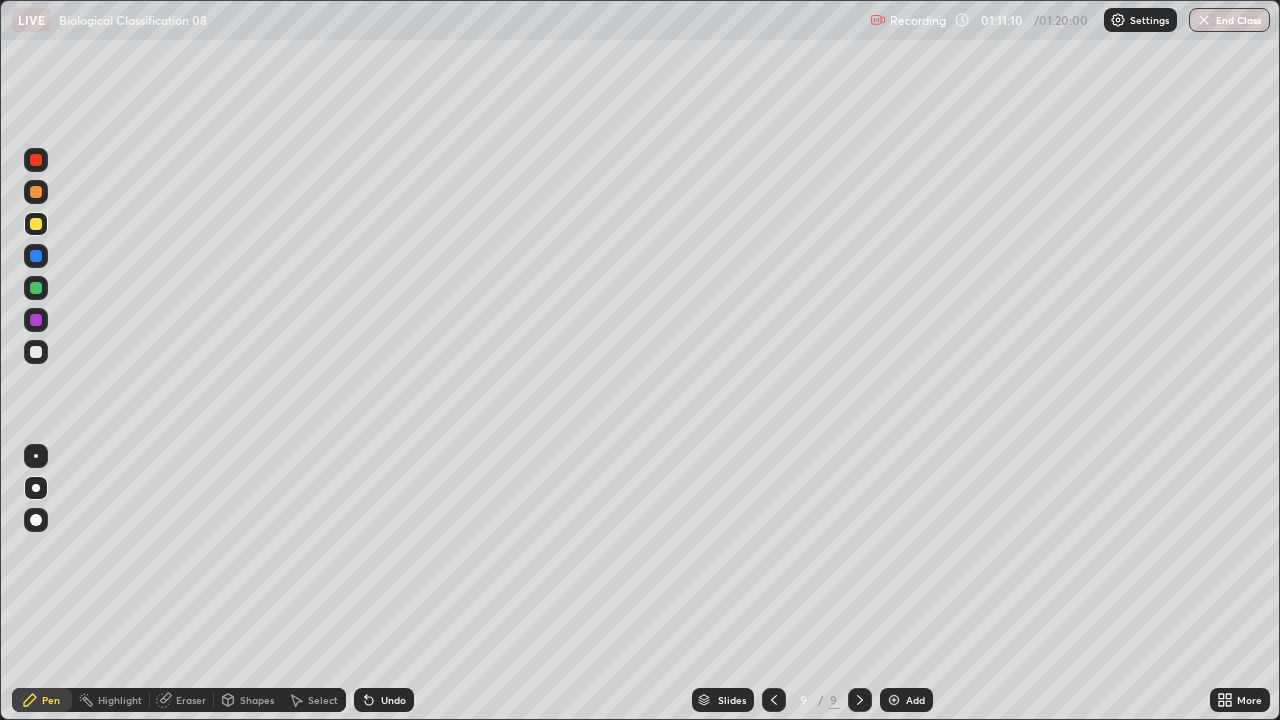 click on "Undo" at bounding box center [384, 700] 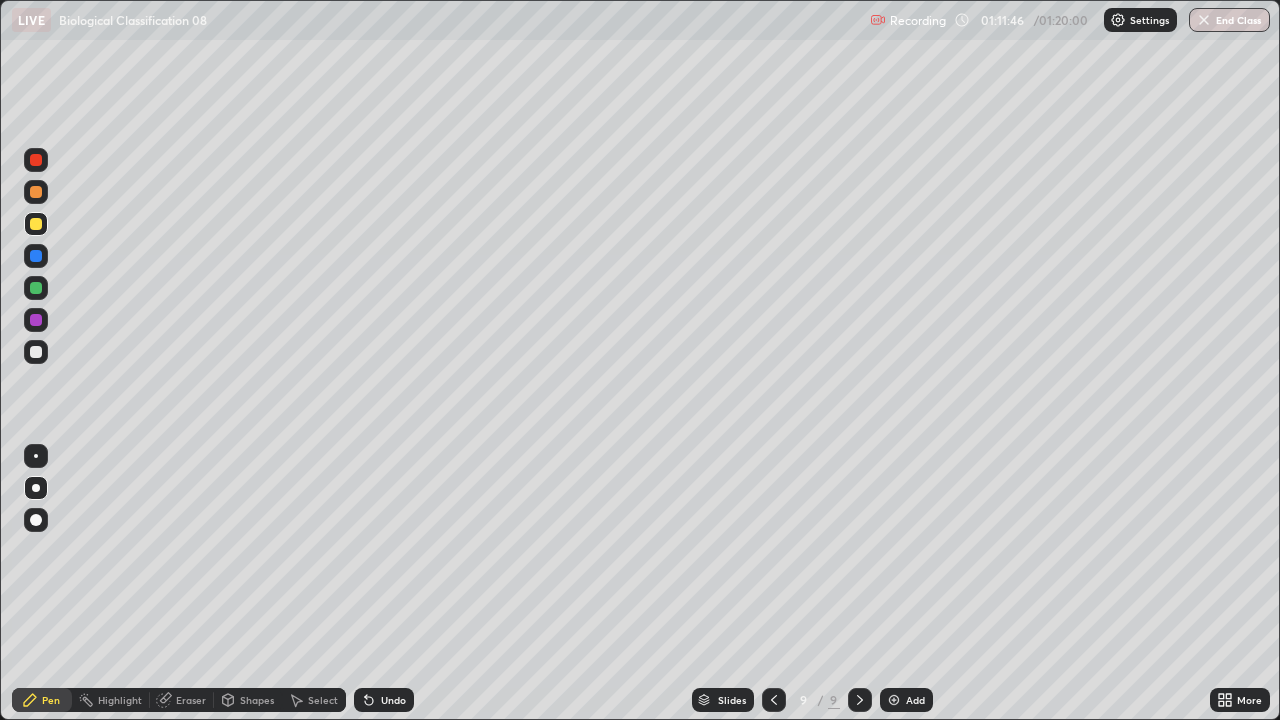 click at bounding box center (36, 352) 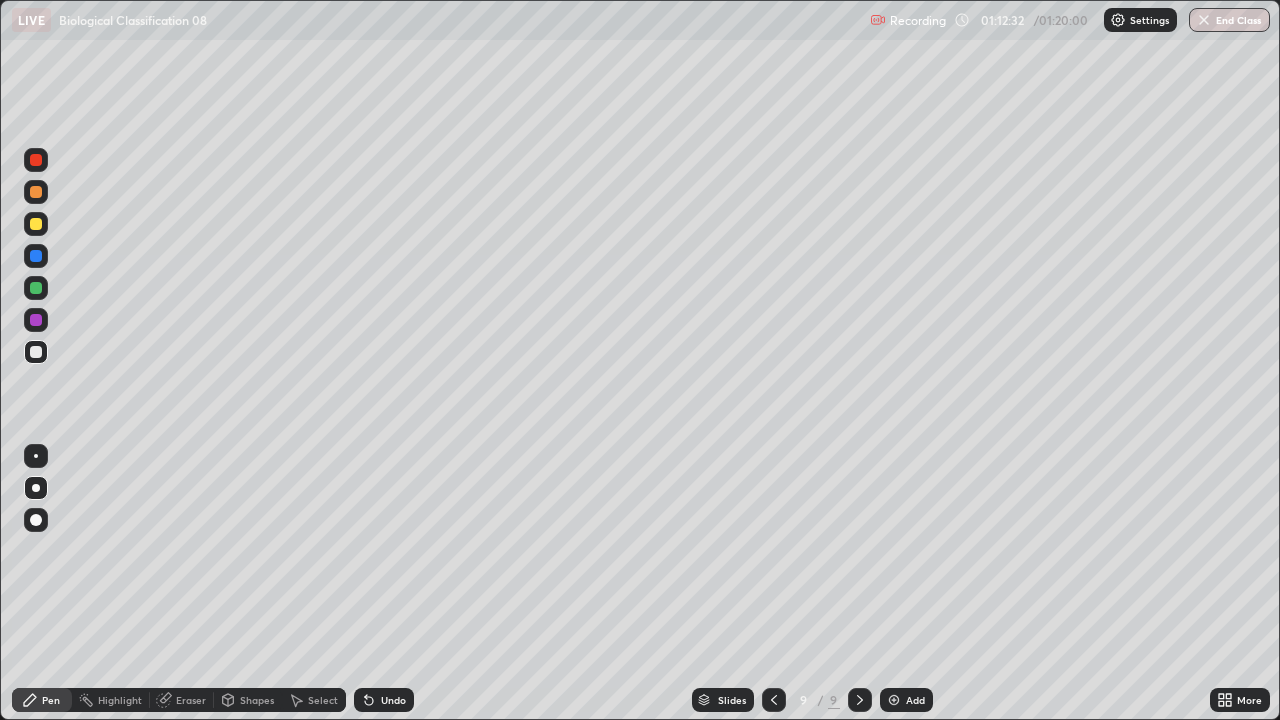 click 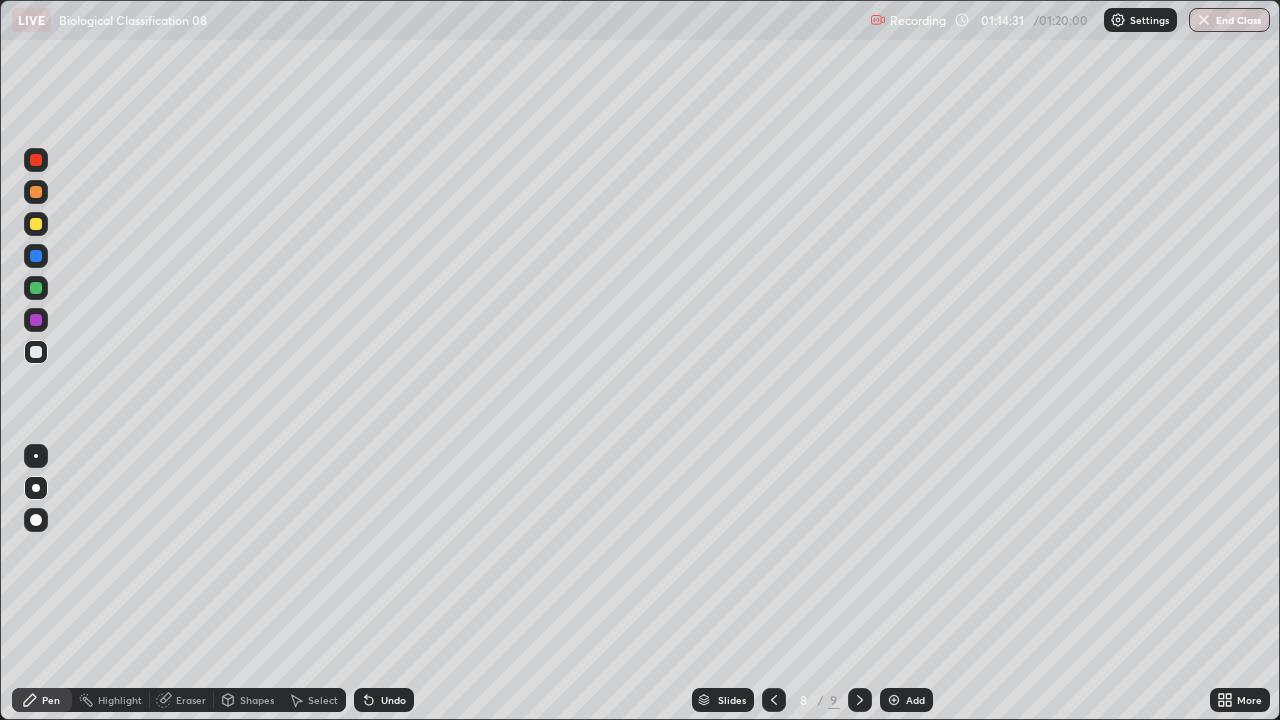click 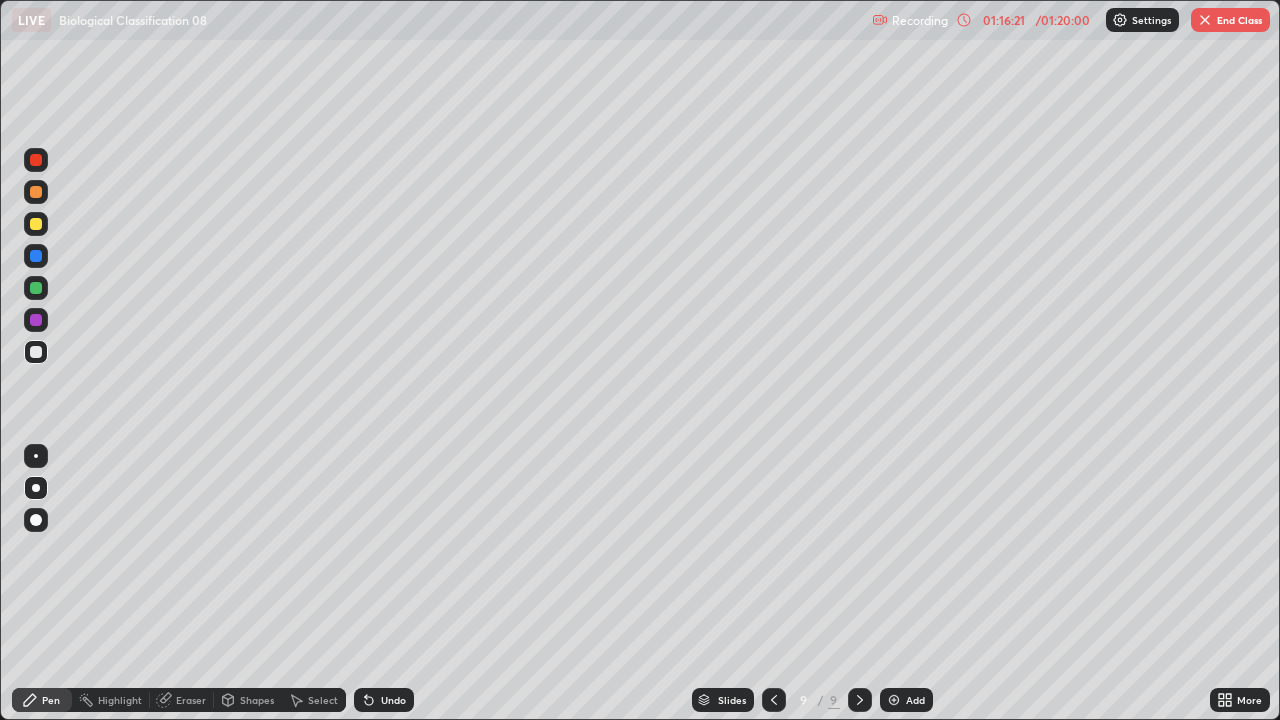 click on "End Class" at bounding box center [1230, 20] 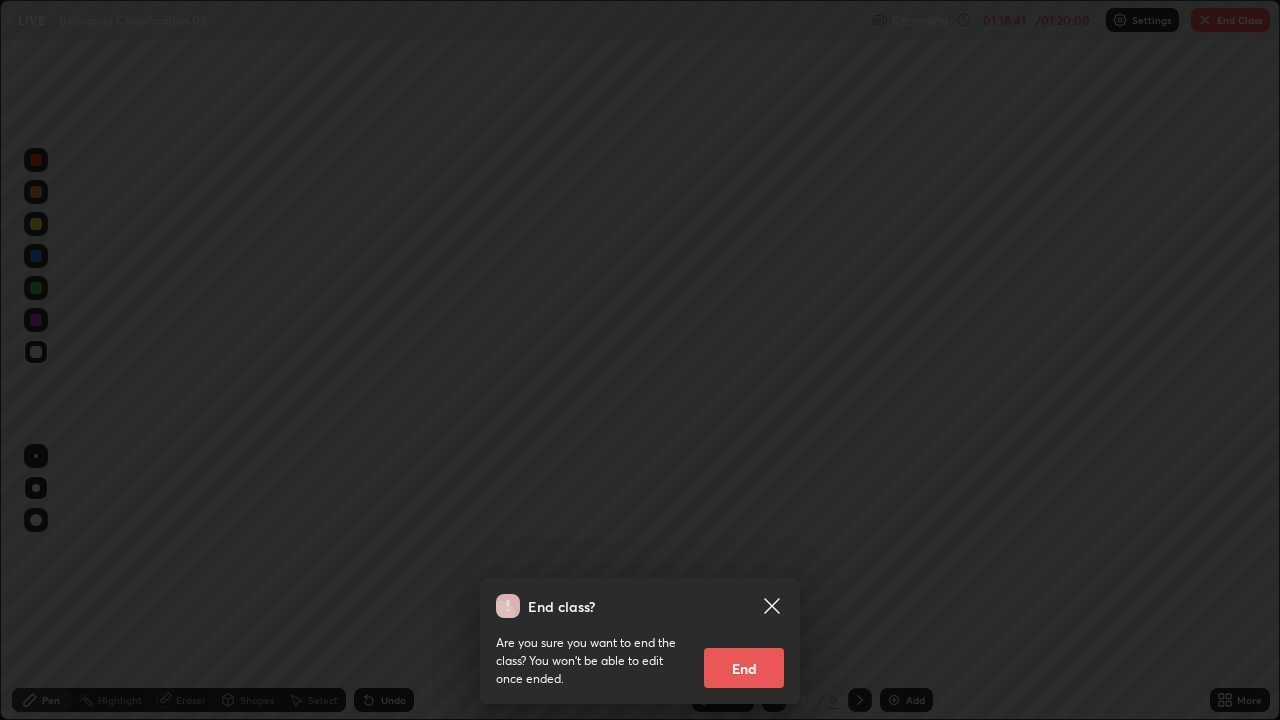 click on "End" at bounding box center [744, 668] 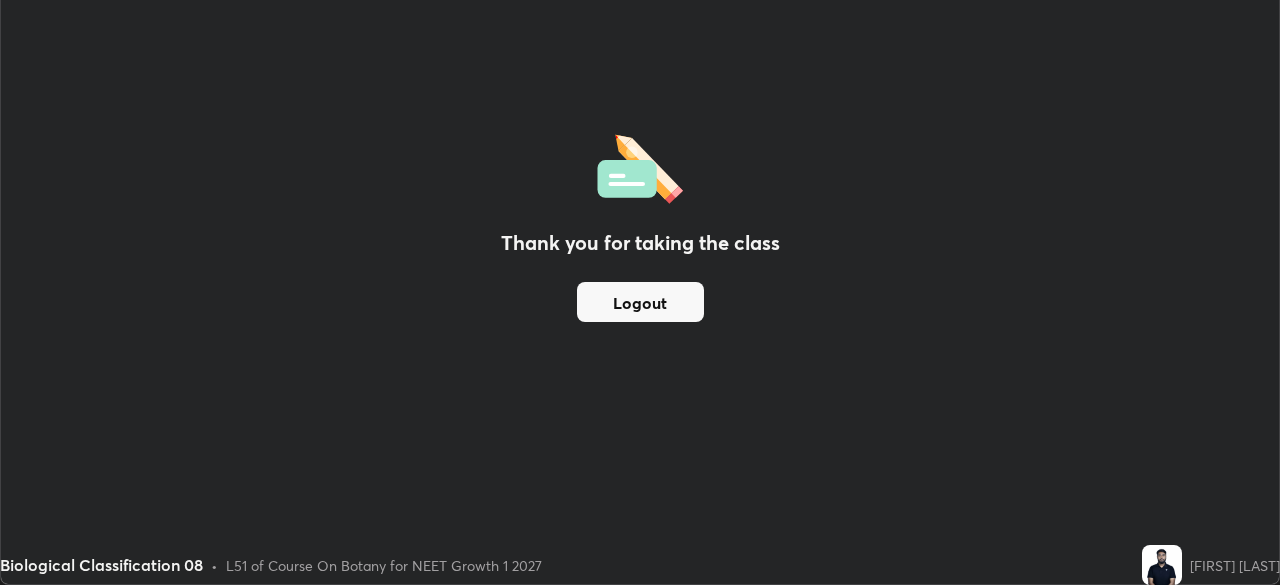 scroll, scrollTop: 585, scrollLeft: 1280, axis: both 